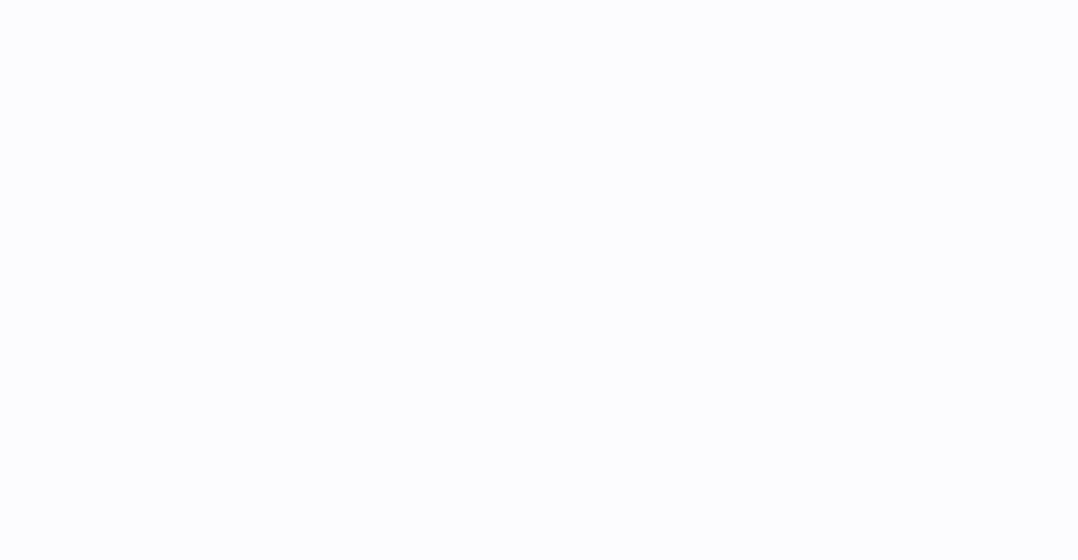 scroll, scrollTop: 0, scrollLeft: 0, axis: both 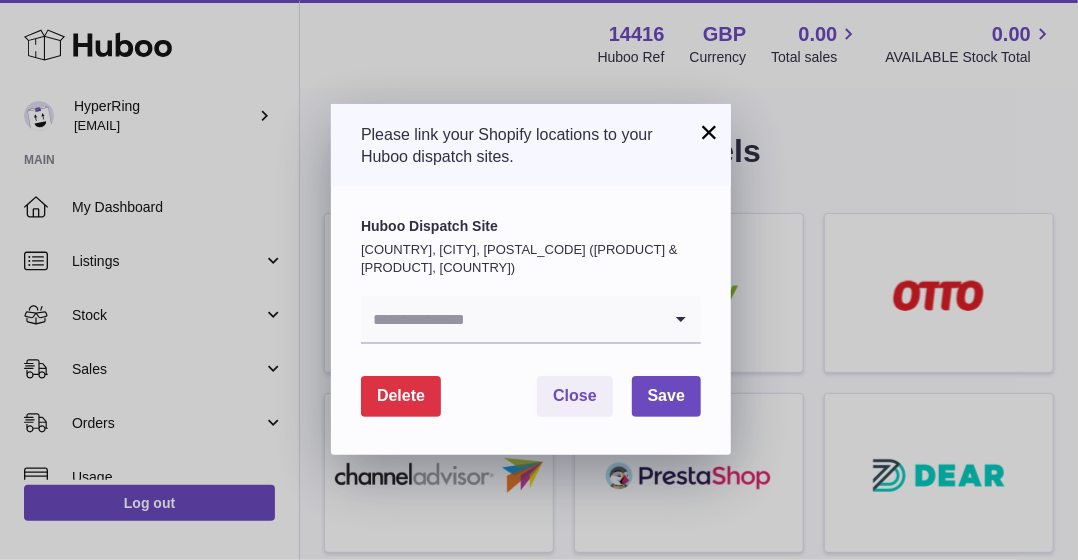 click at bounding box center [511, 319] 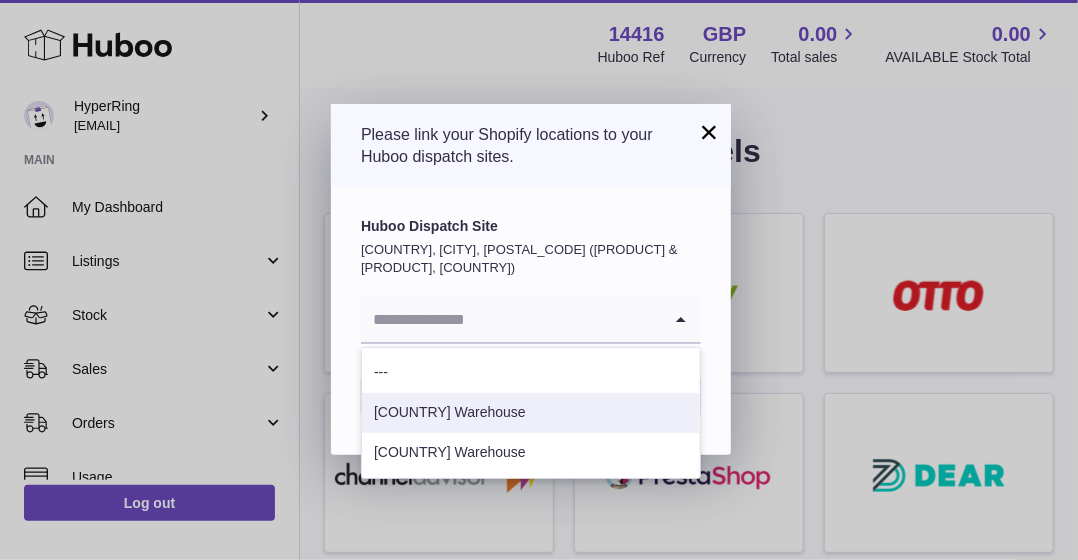 click on "Europe Warehouse" at bounding box center [531, 413] 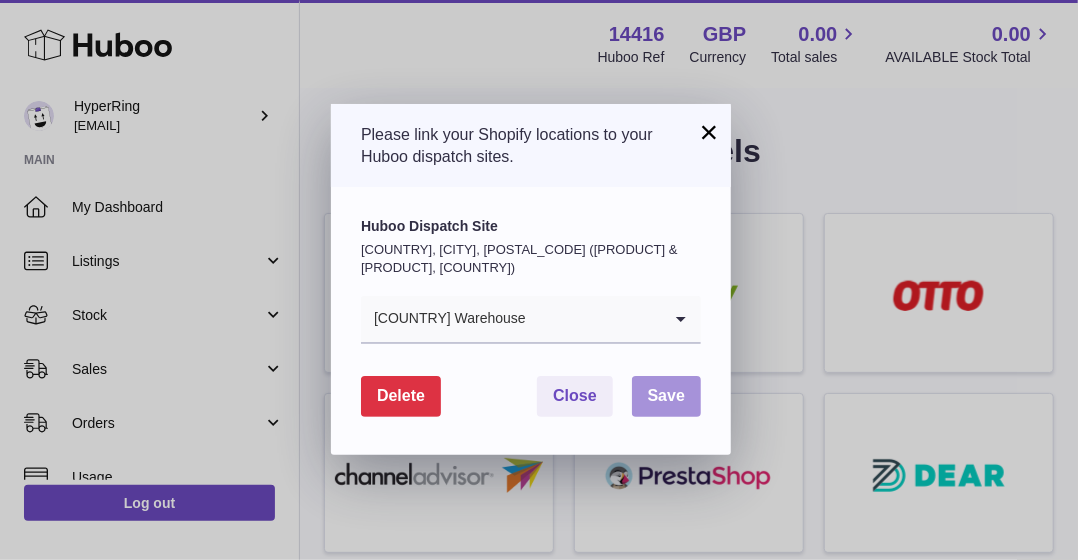 click on "Save" at bounding box center (666, 395) 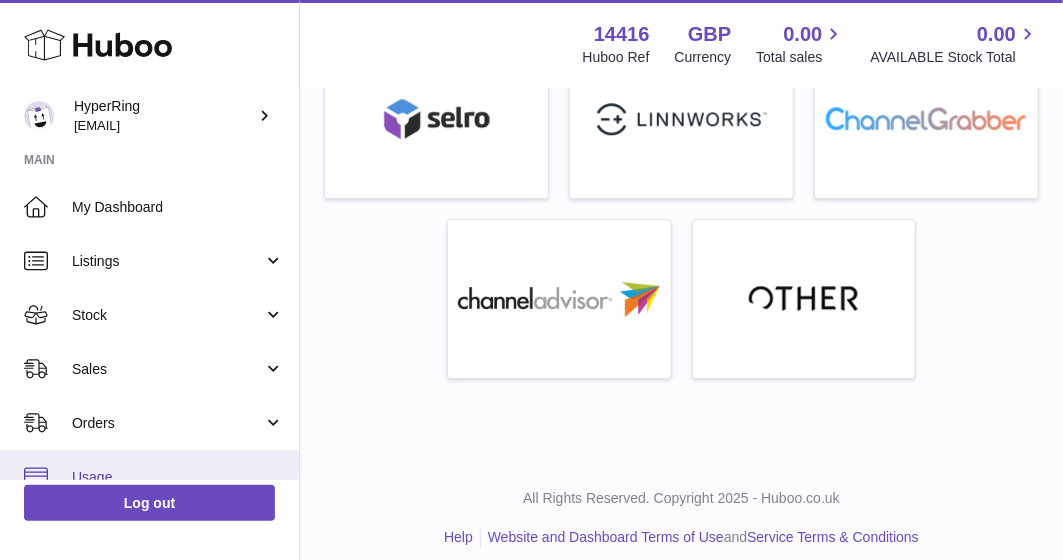 scroll, scrollTop: 2090, scrollLeft: 0, axis: vertical 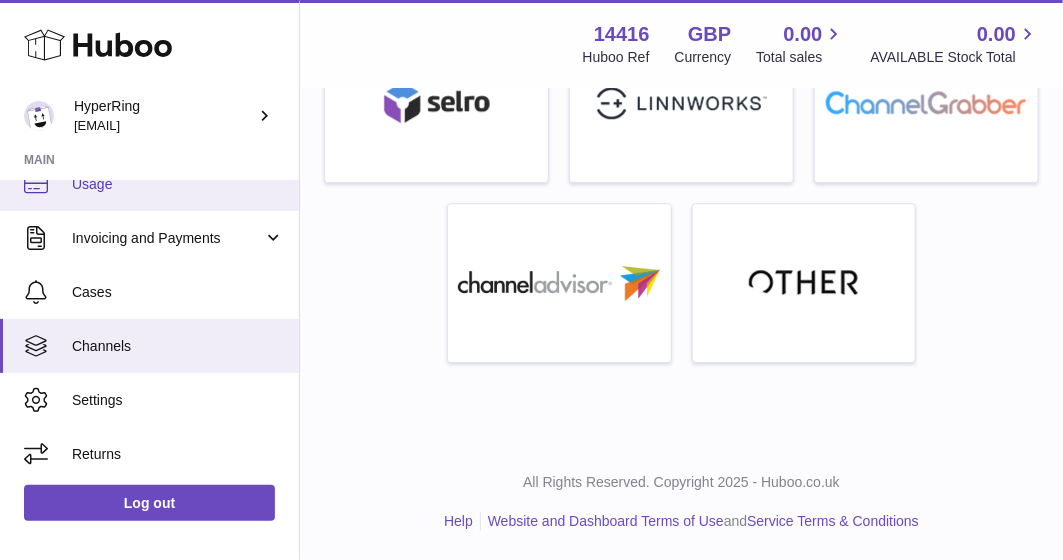 click on "Usage" at bounding box center (149, 184) 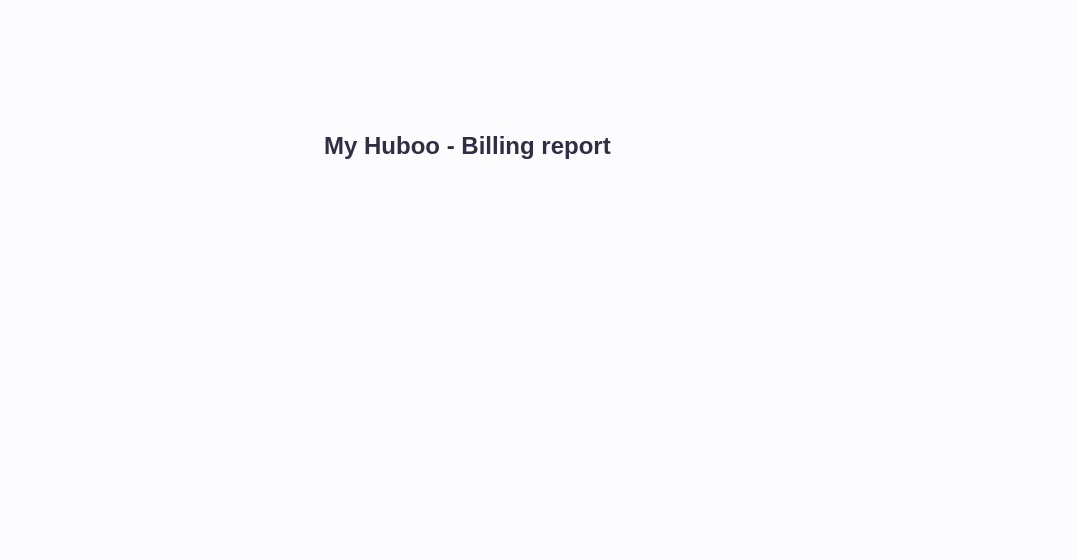 scroll, scrollTop: 0, scrollLeft: 0, axis: both 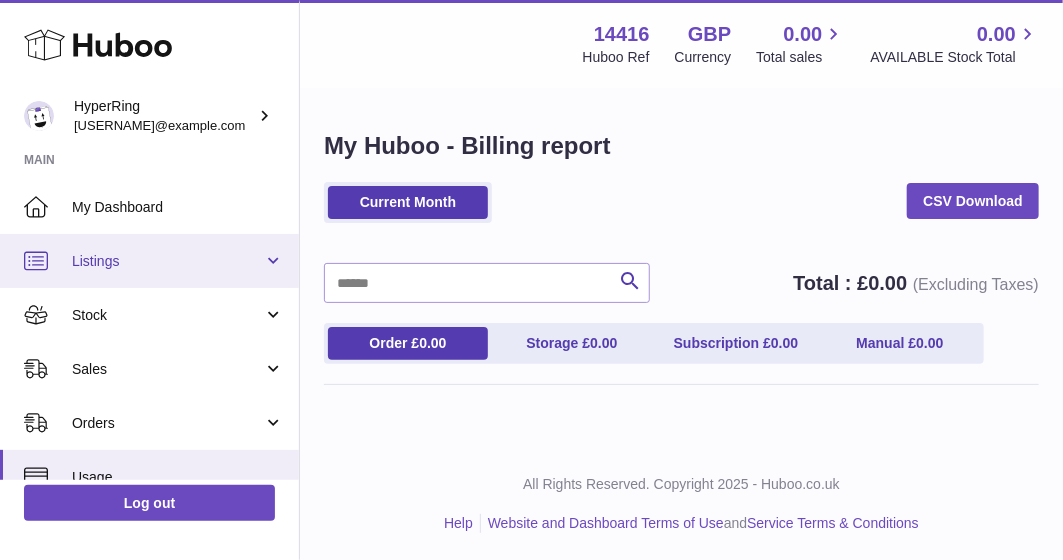 click on "Listings" at bounding box center [167, 261] 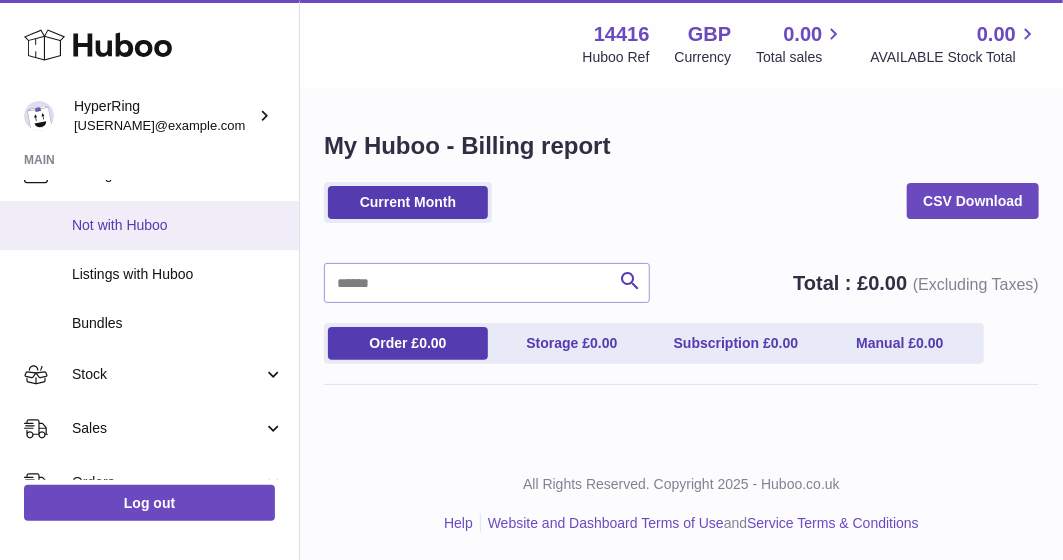 scroll, scrollTop: 100, scrollLeft: 0, axis: vertical 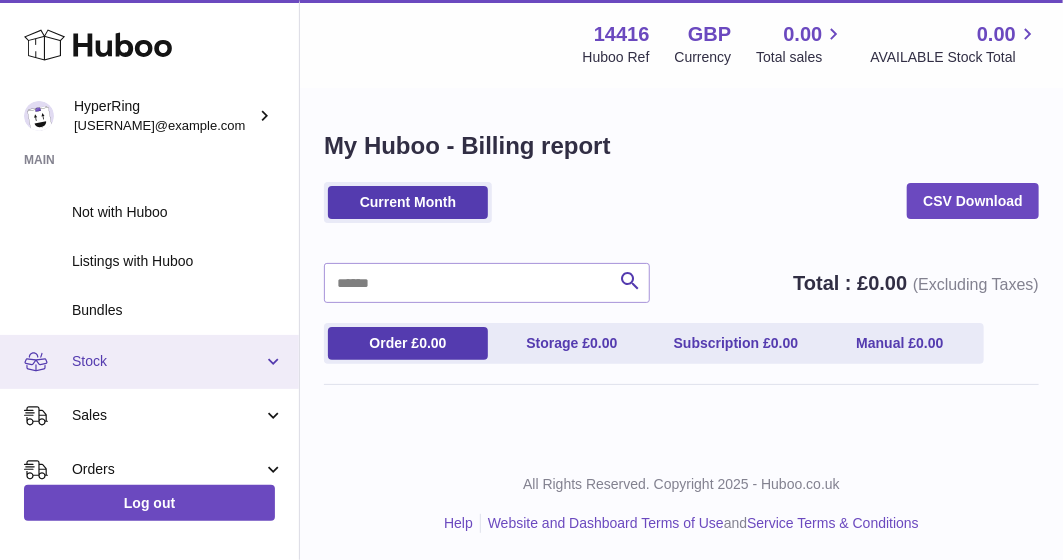 click on "Stock" at bounding box center (167, 361) 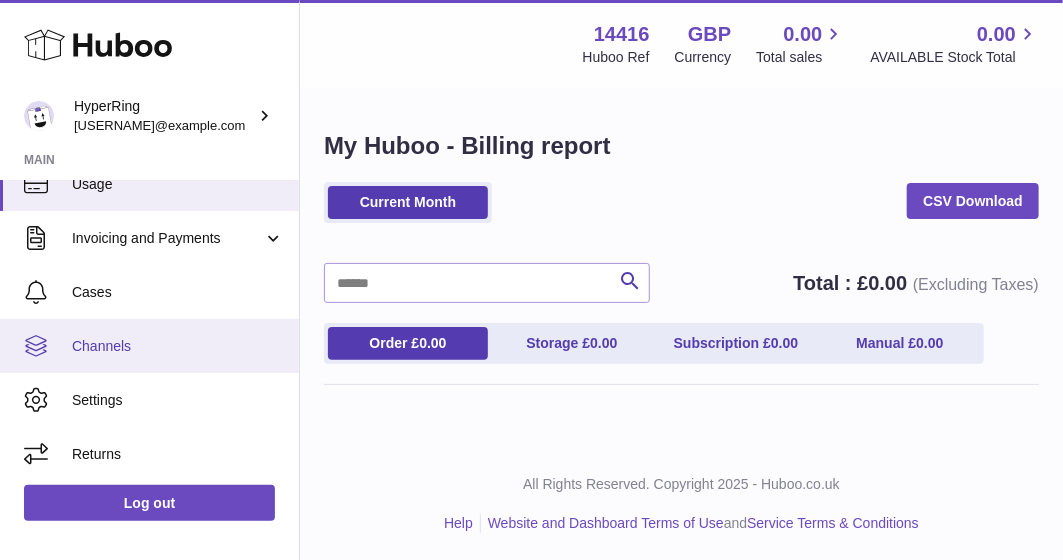 scroll, scrollTop: 584, scrollLeft: 0, axis: vertical 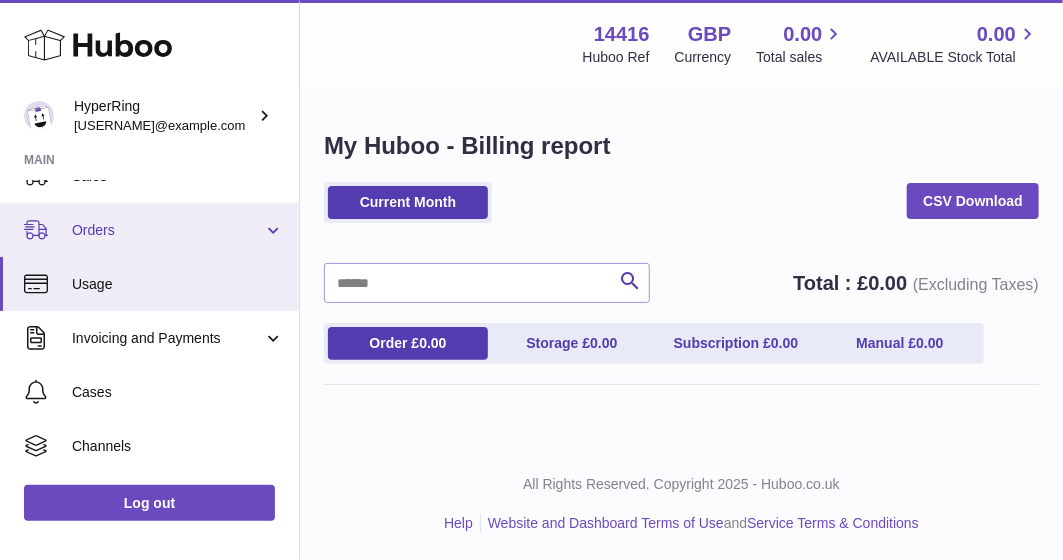 click on "Orders" at bounding box center [167, 230] 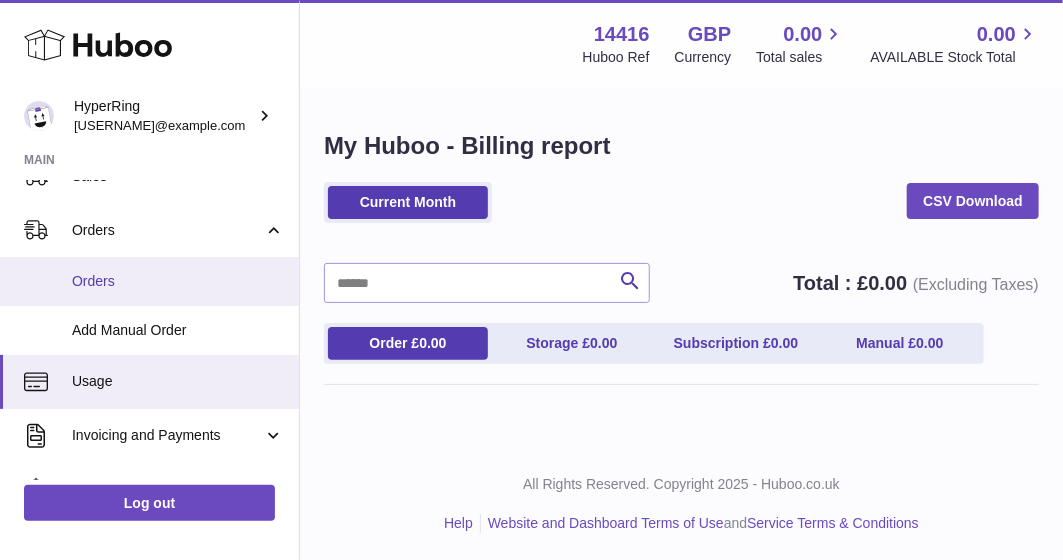 click on "Orders" at bounding box center [178, 281] 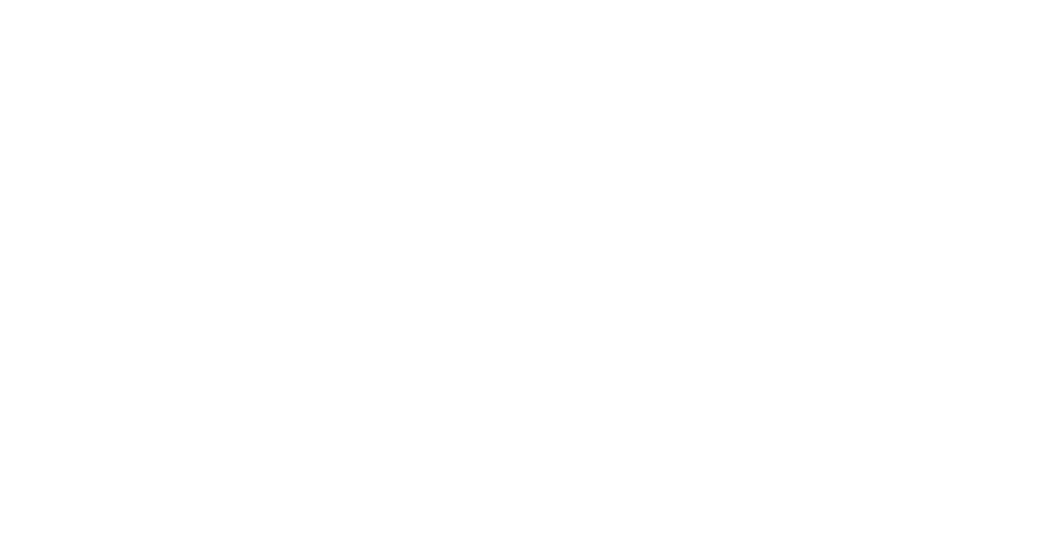 scroll, scrollTop: 0, scrollLeft: 0, axis: both 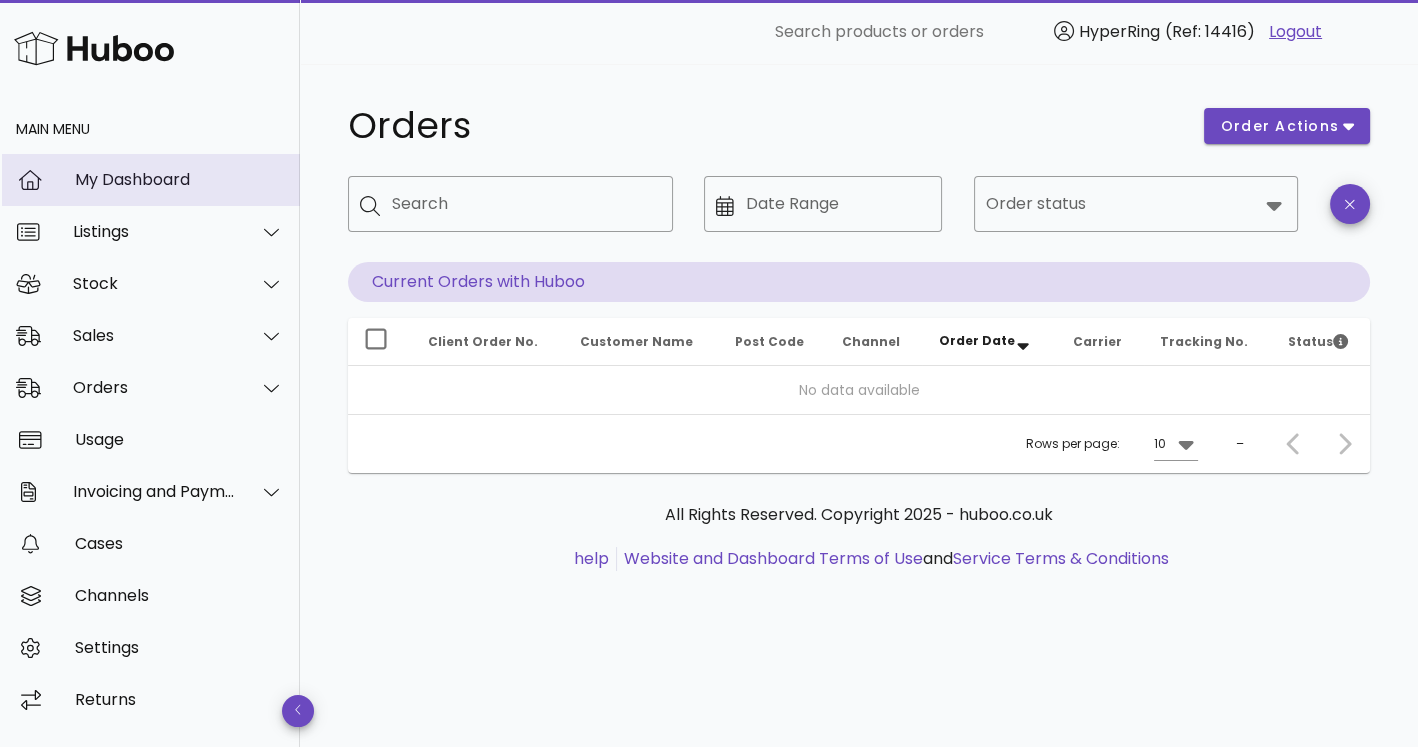 click on "My Dashboard" at bounding box center (179, 179) 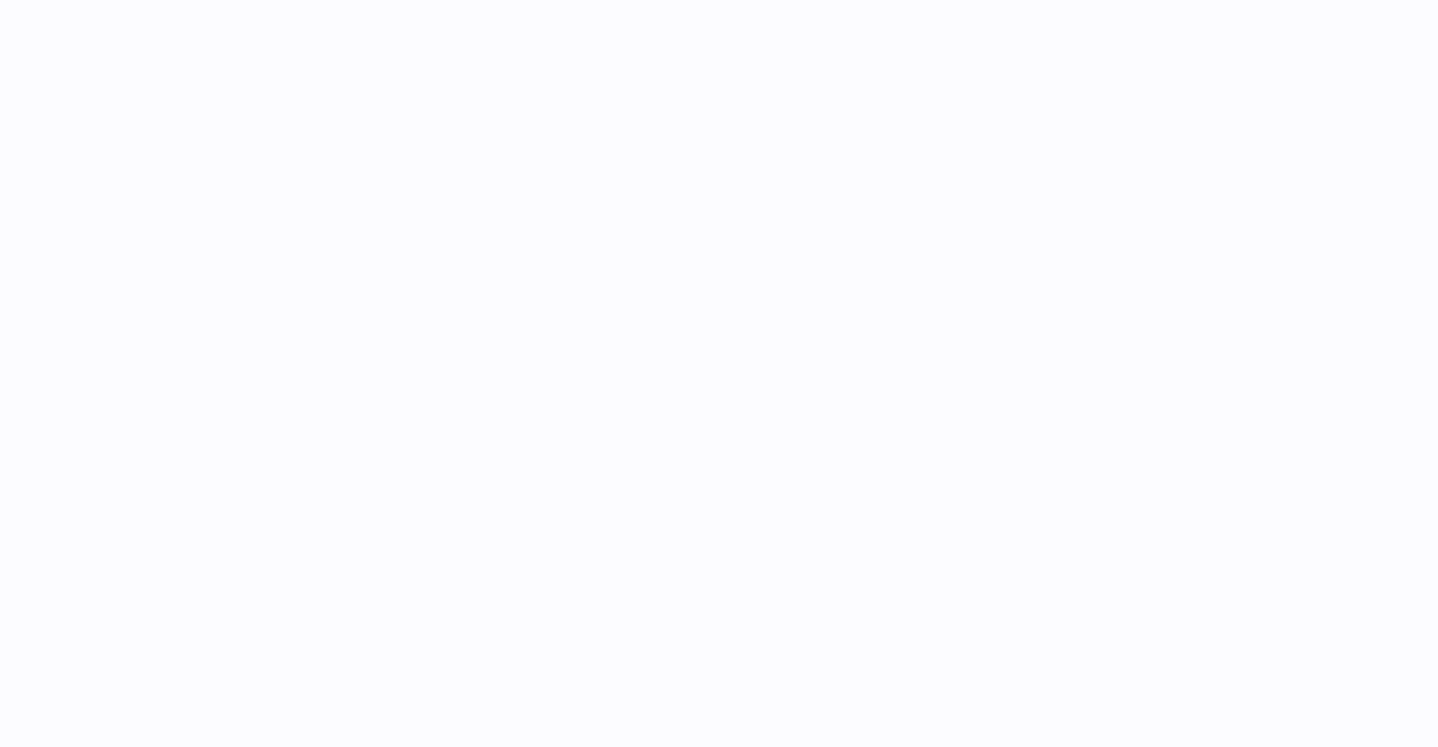 scroll, scrollTop: 0, scrollLeft: 0, axis: both 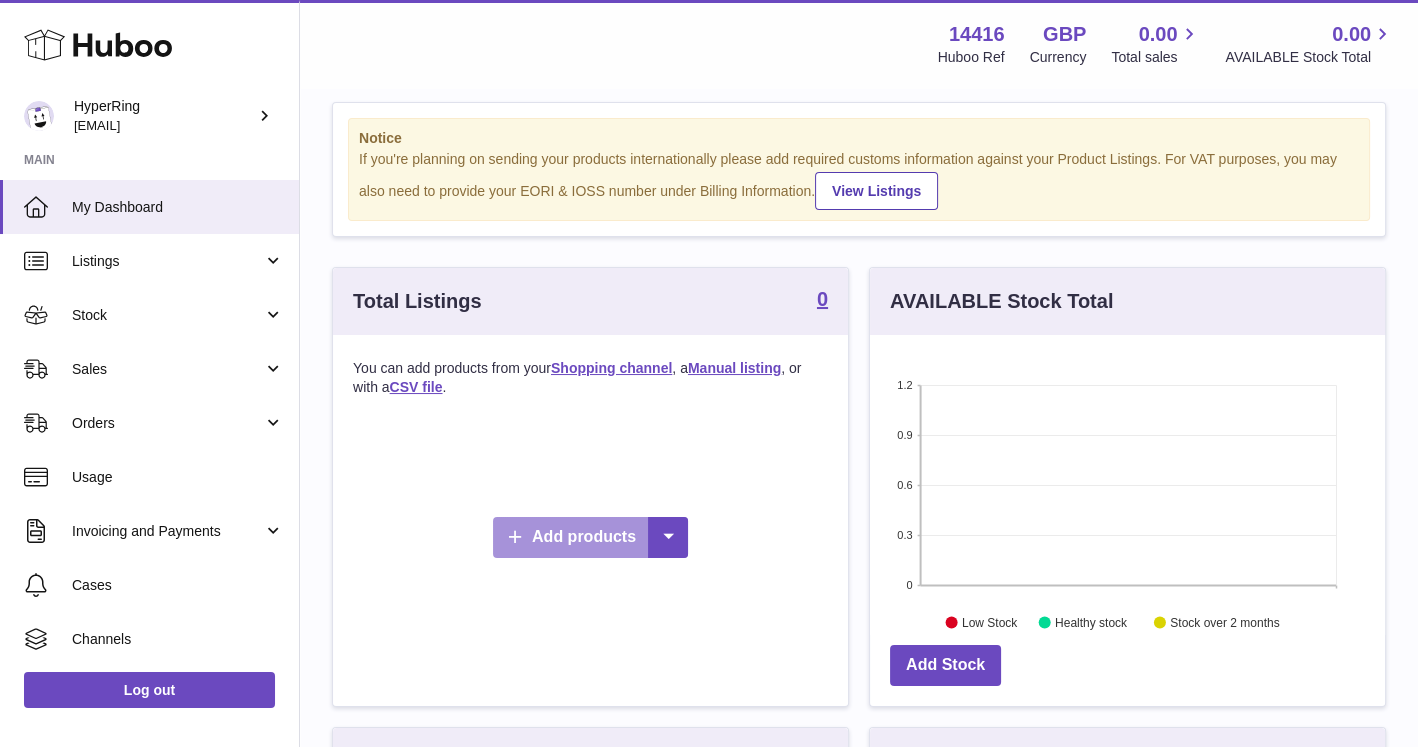 click on "Add products" at bounding box center (590, 537) 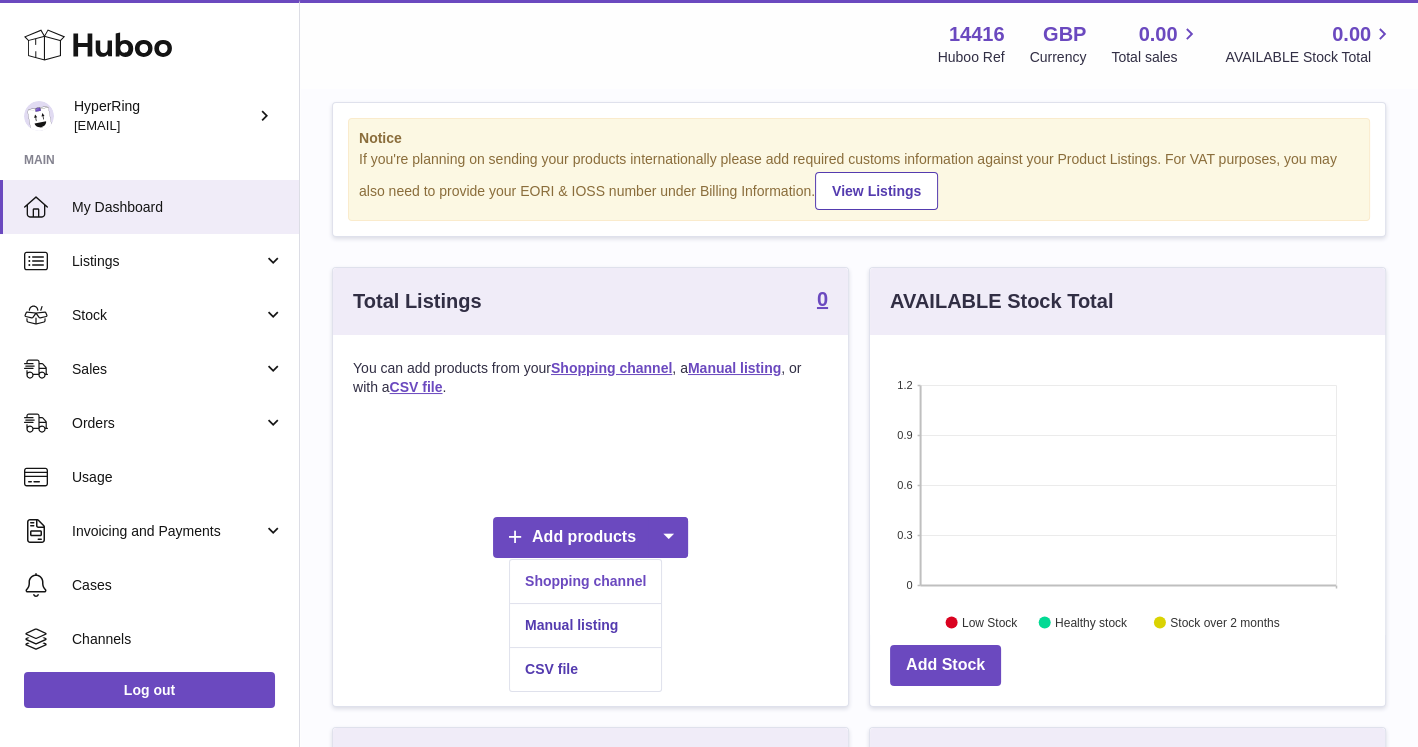 click on "Shopping channel" at bounding box center (585, 581) 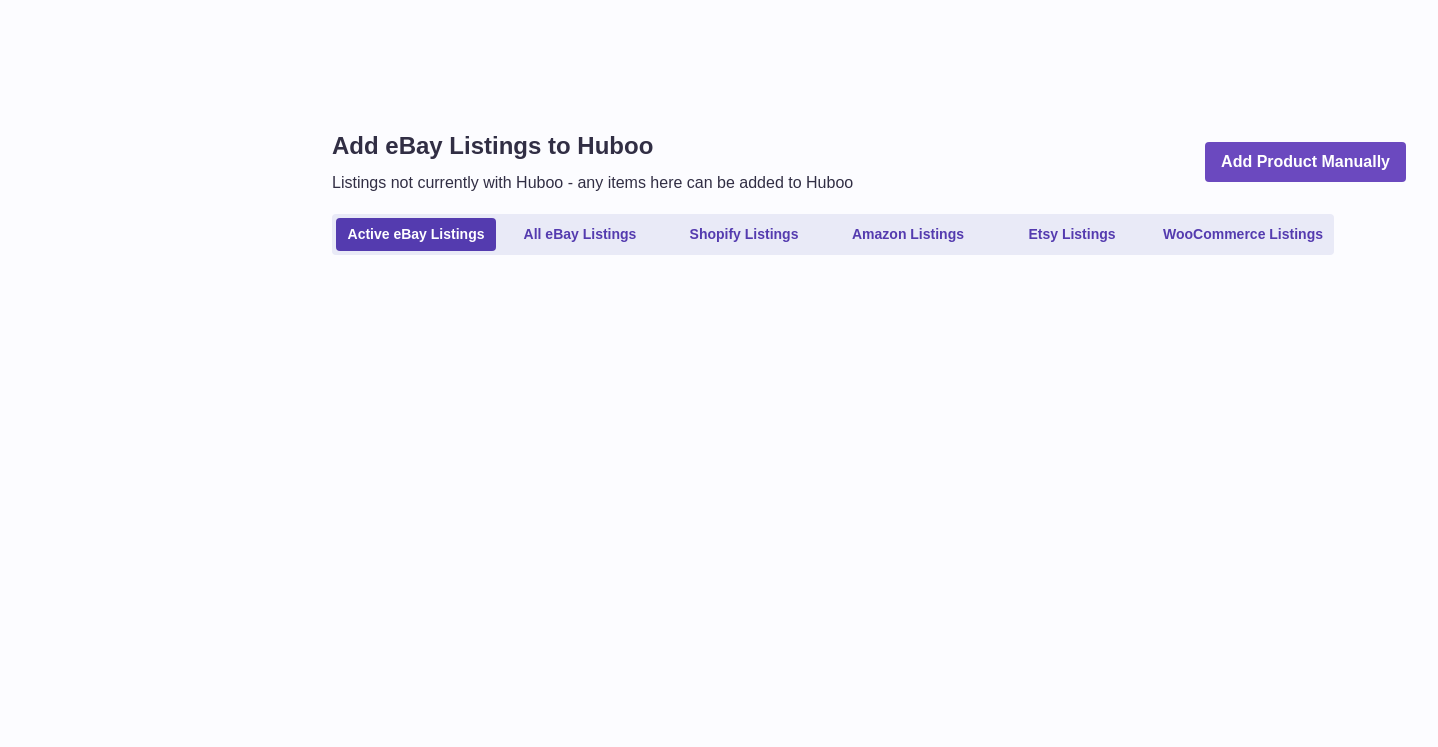 scroll, scrollTop: 0, scrollLeft: 0, axis: both 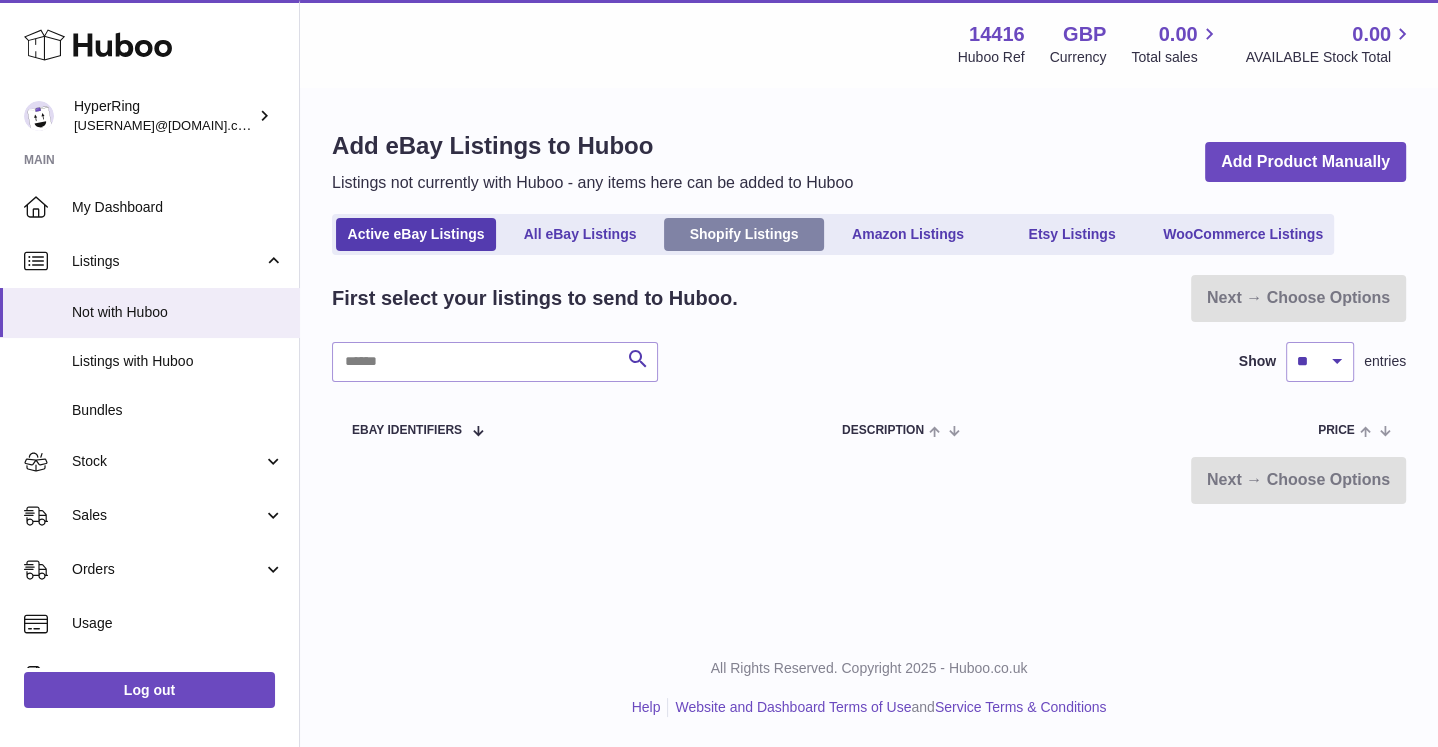 click on "Shopify Listings" at bounding box center (744, 234) 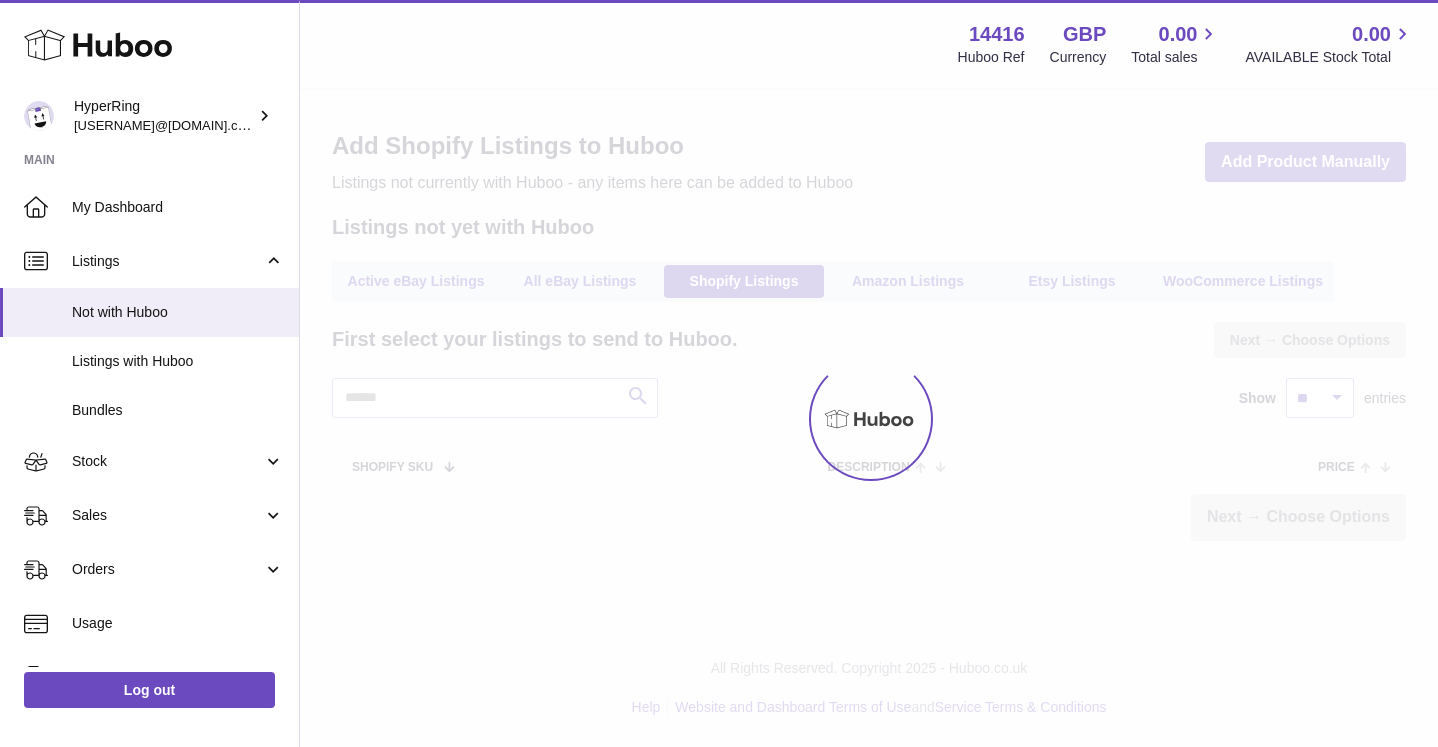 scroll, scrollTop: 0, scrollLeft: 0, axis: both 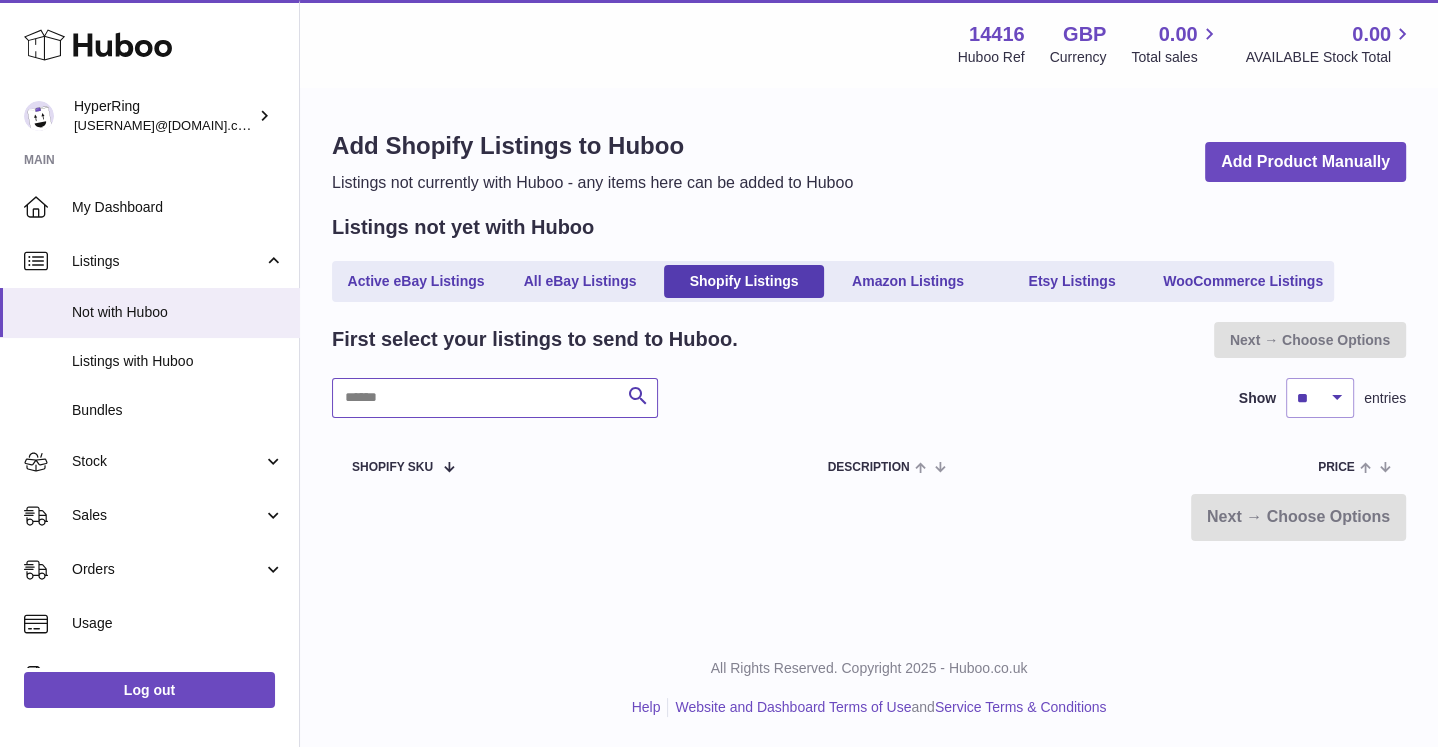 click at bounding box center (495, 398) 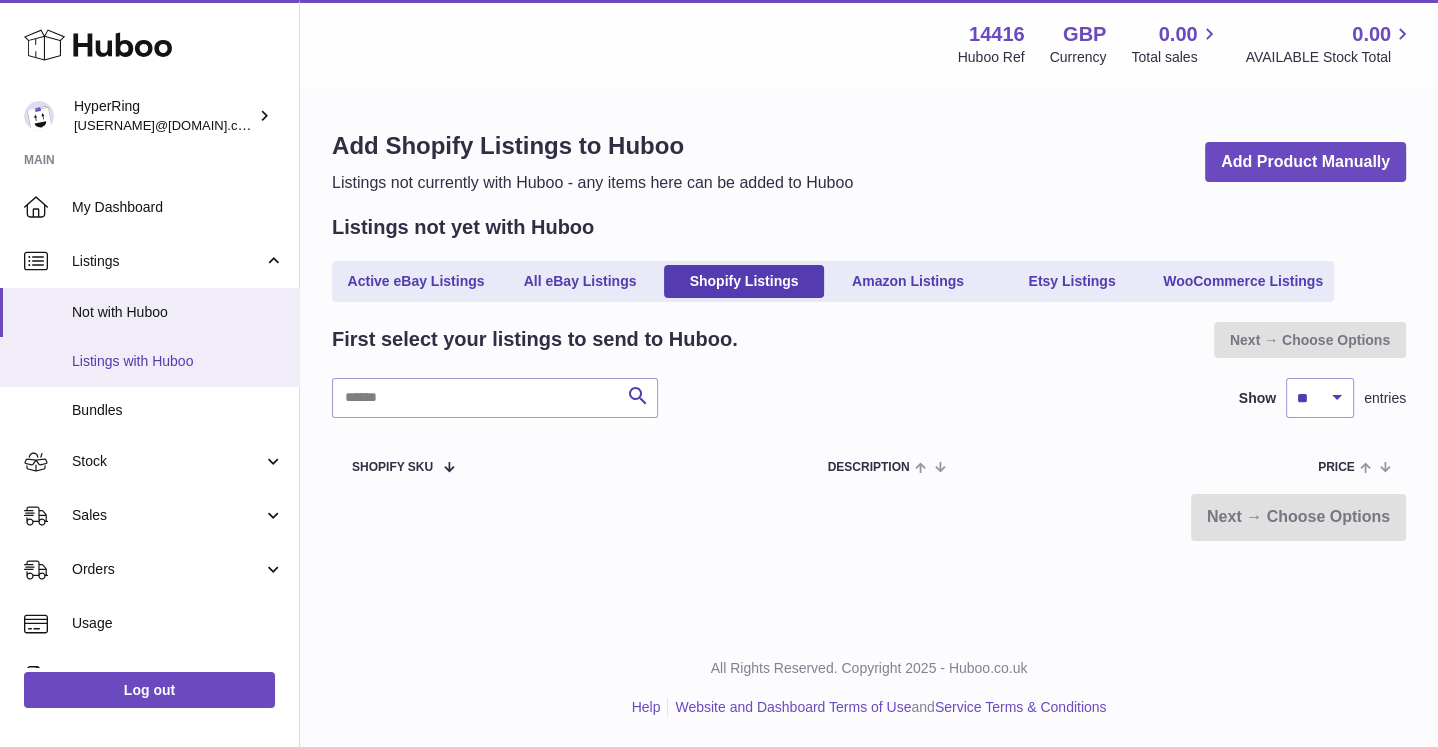 click on "Listings with Huboo" at bounding box center (149, 361) 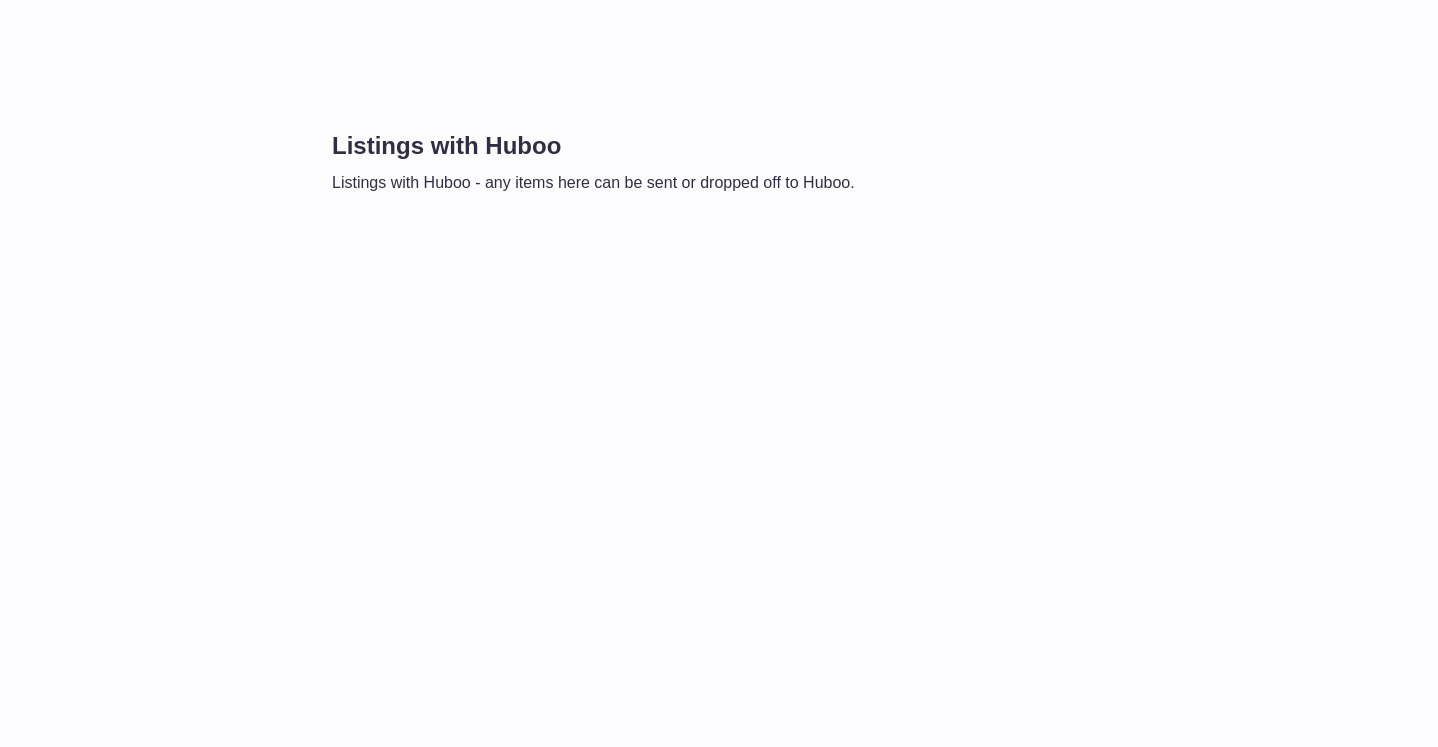 scroll, scrollTop: 0, scrollLeft: 0, axis: both 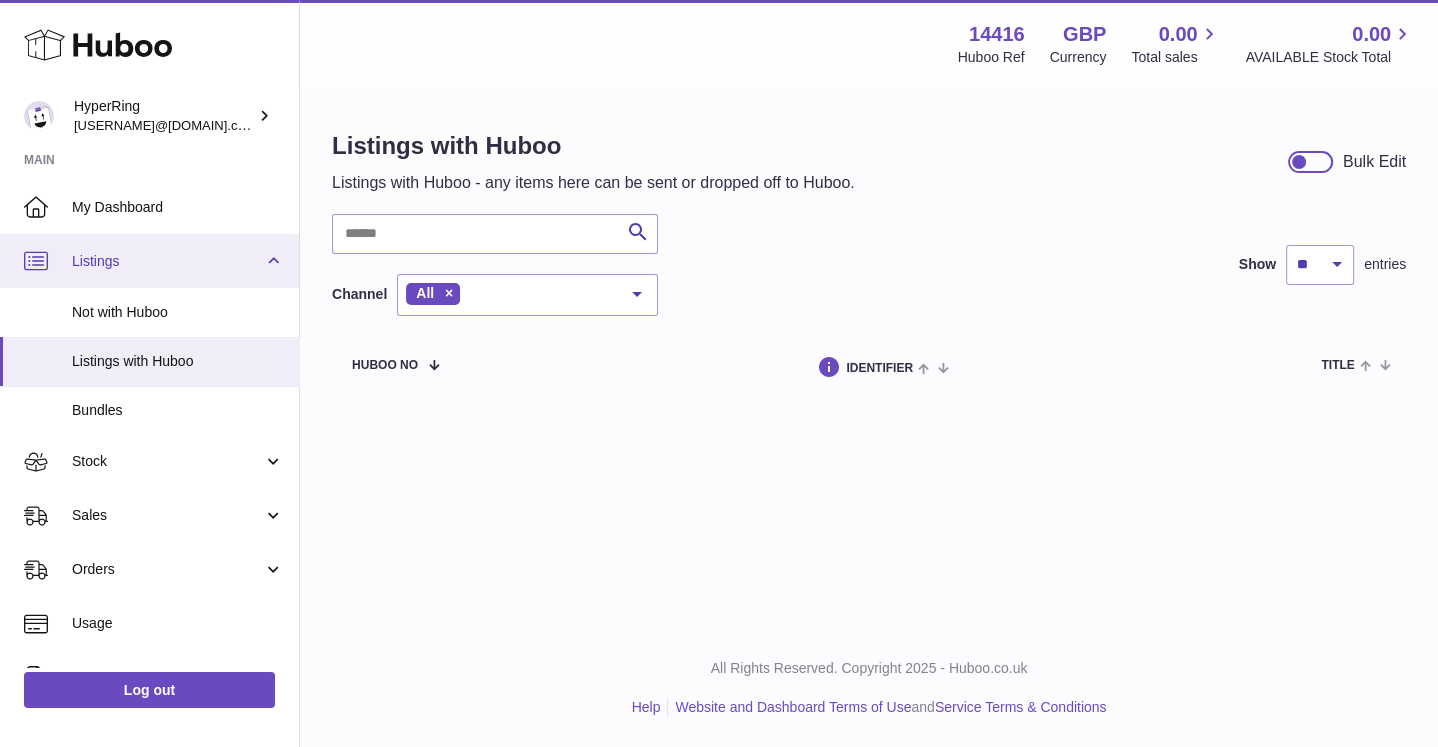 click on "Listings" at bounding box center [149, 261] 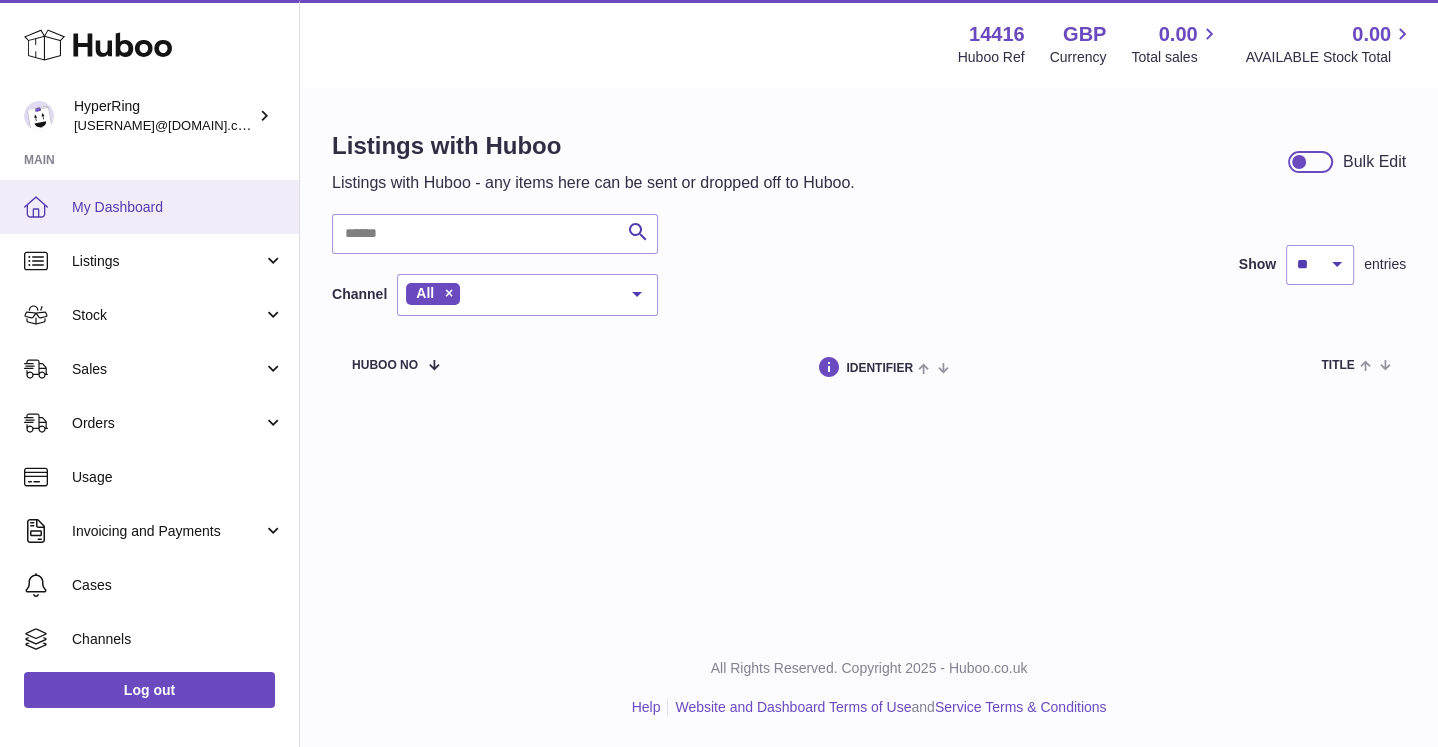 click on "My Dashboard" at bounding box center (178, 207) 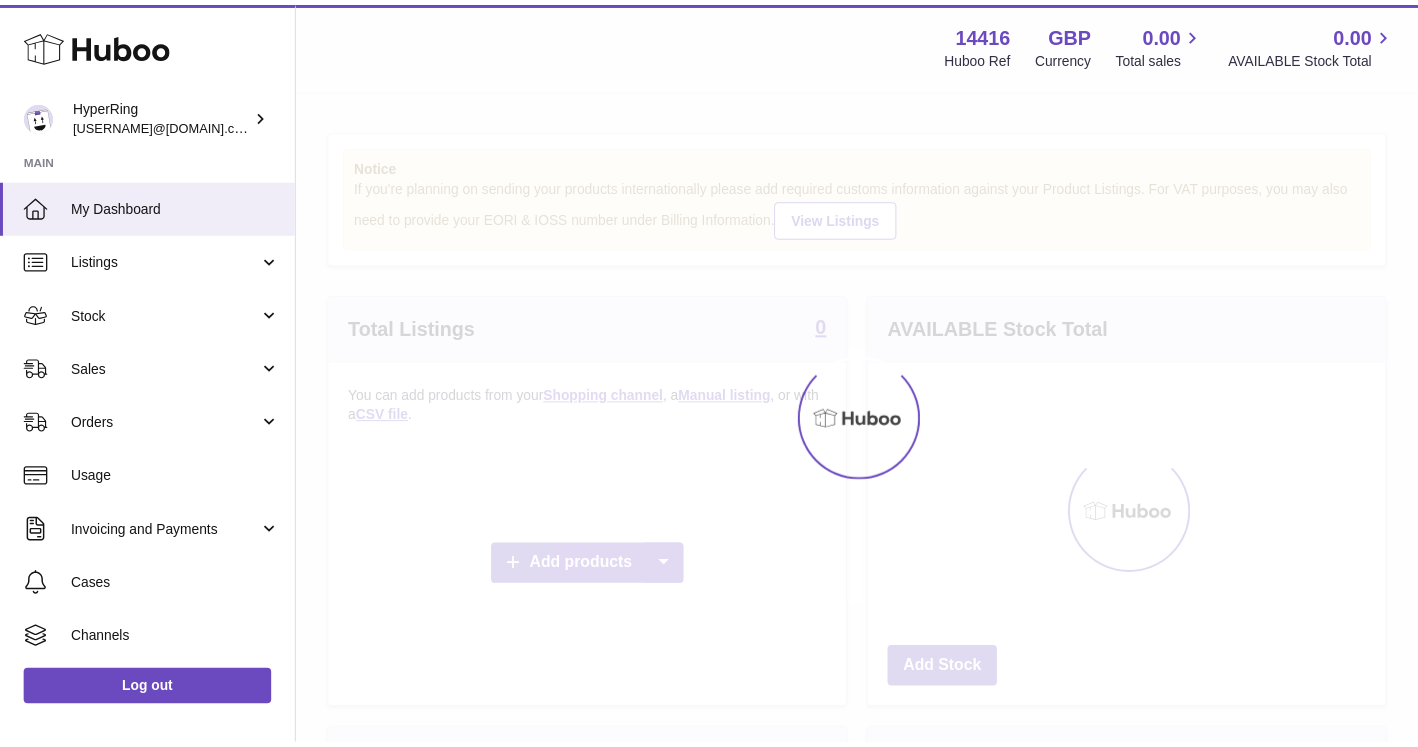 scroll, scrollTop: 0, scrollLeft: 0, axis: both 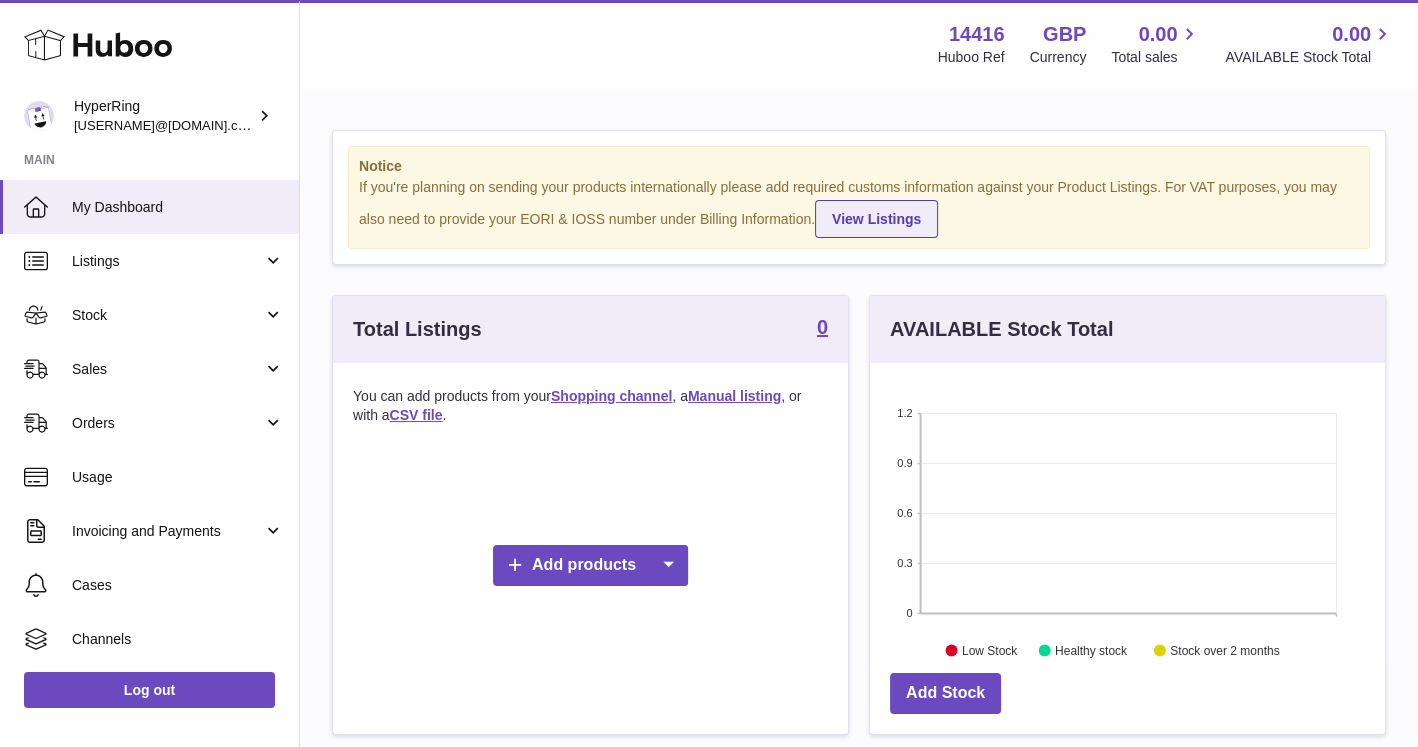click on "View Listings" at bounding box center [876, 219] 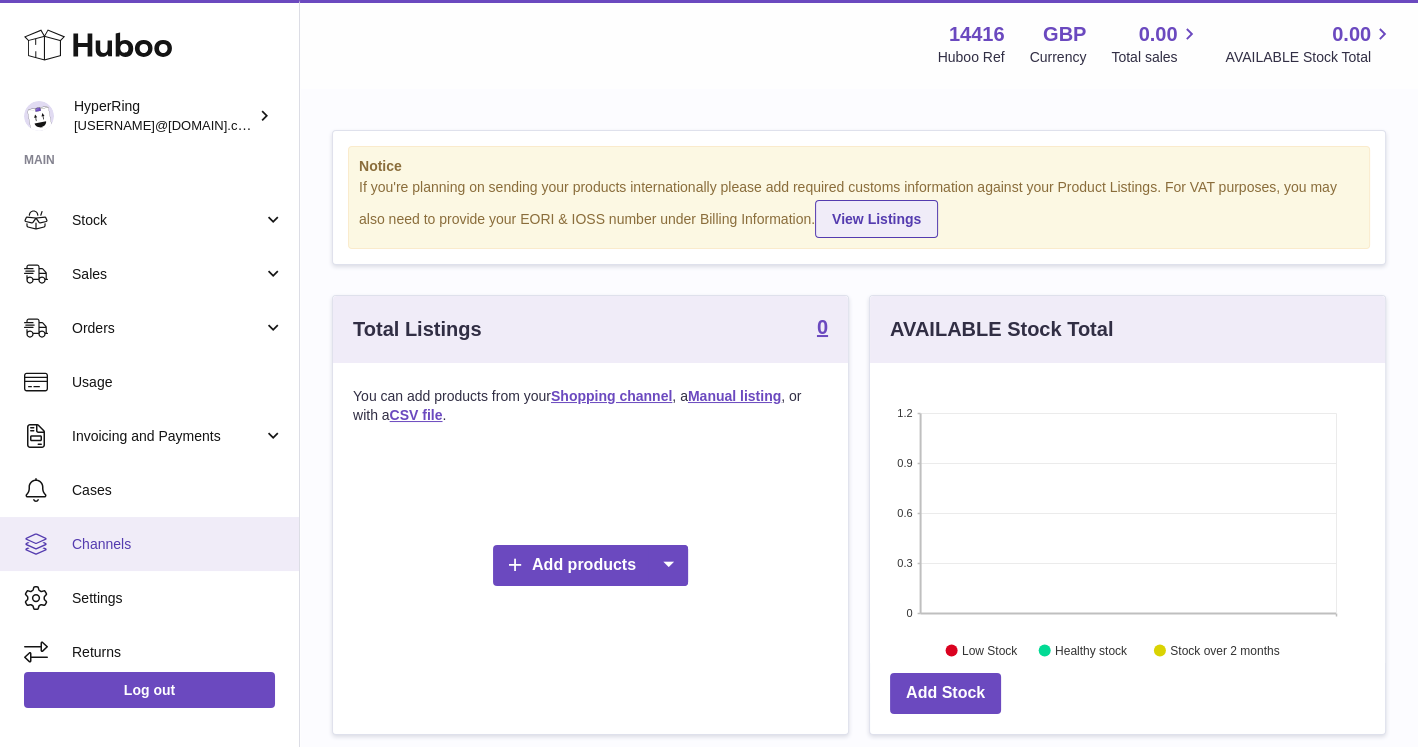 scroll, scrollTop: 106, scrollLeft: 0, axis: vertical 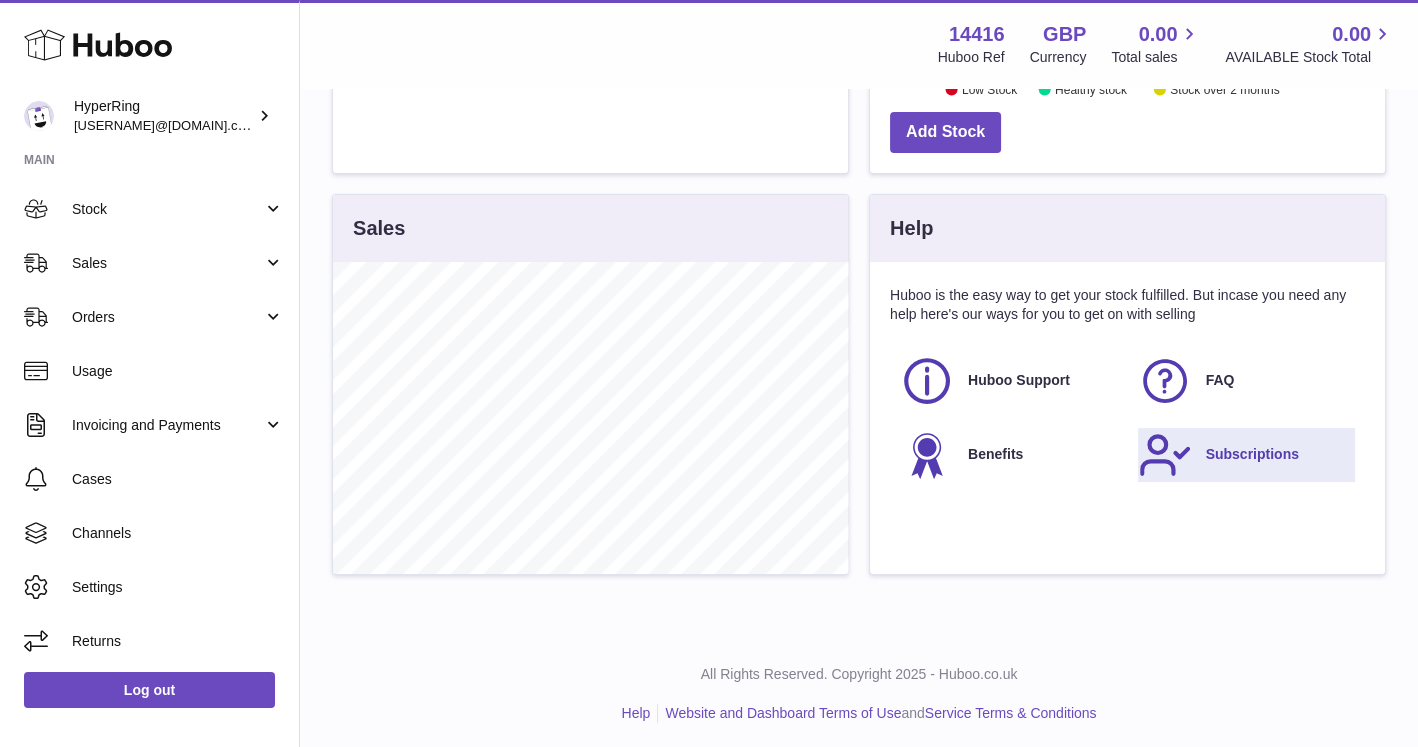 click on "Subscriptions" at bounding box center (1247, 455) 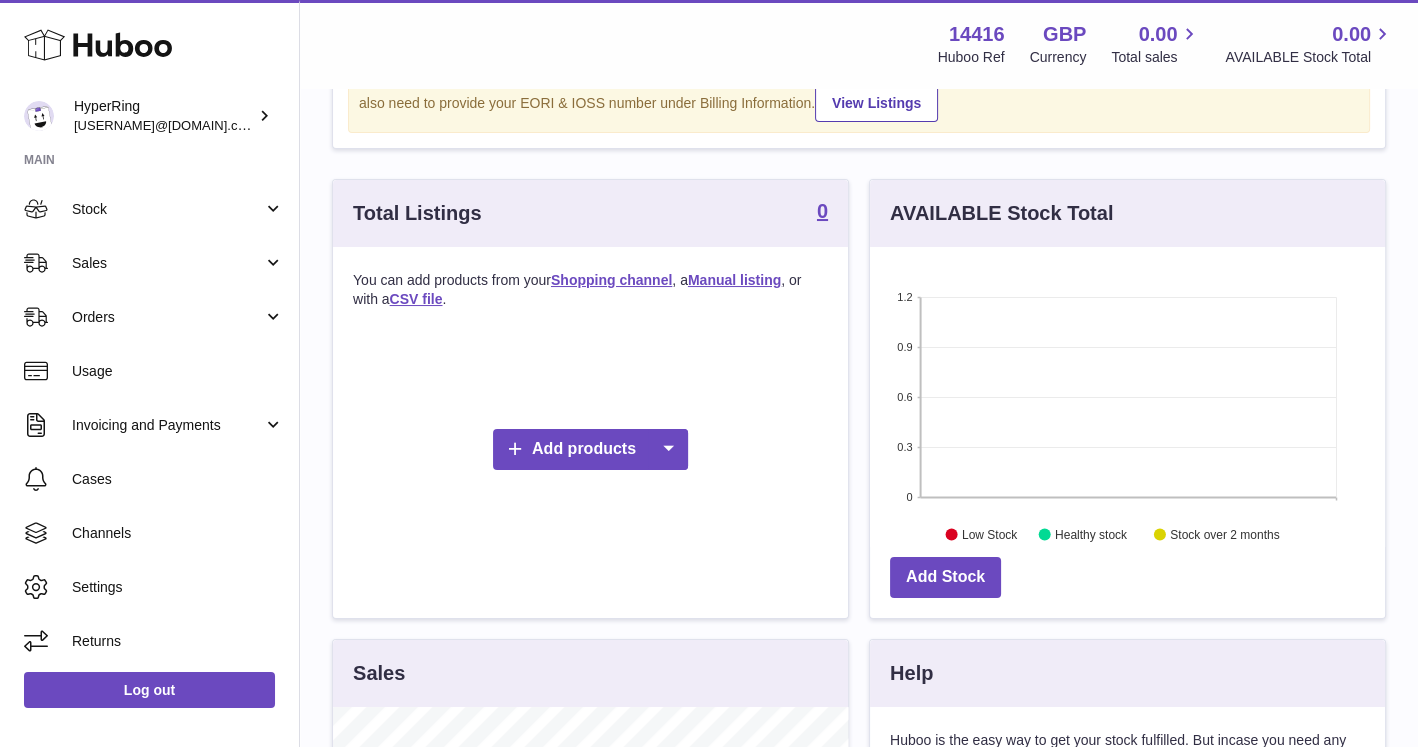 scroll, scrollTop: 0, scrollLeft: 0, axis: both 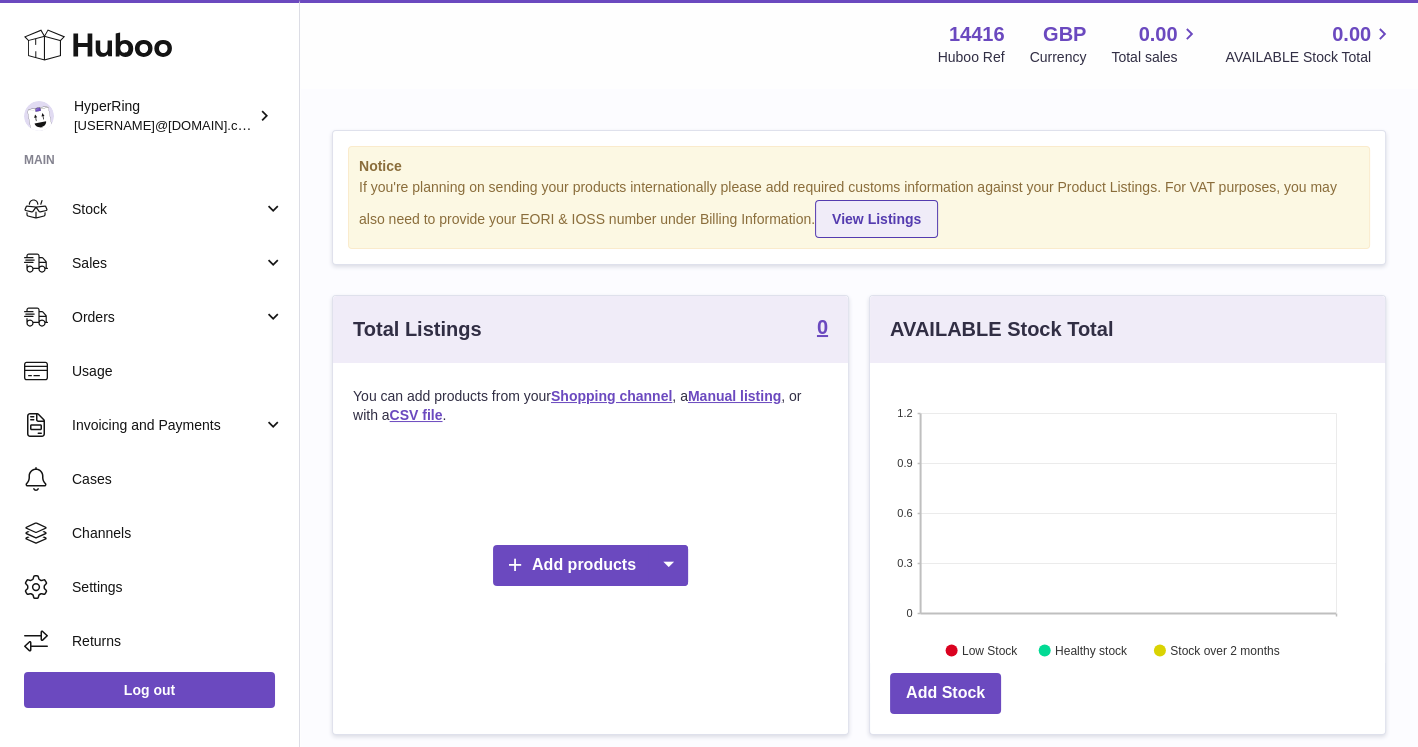 click on "View Listings" at bounding box center (876, 219) 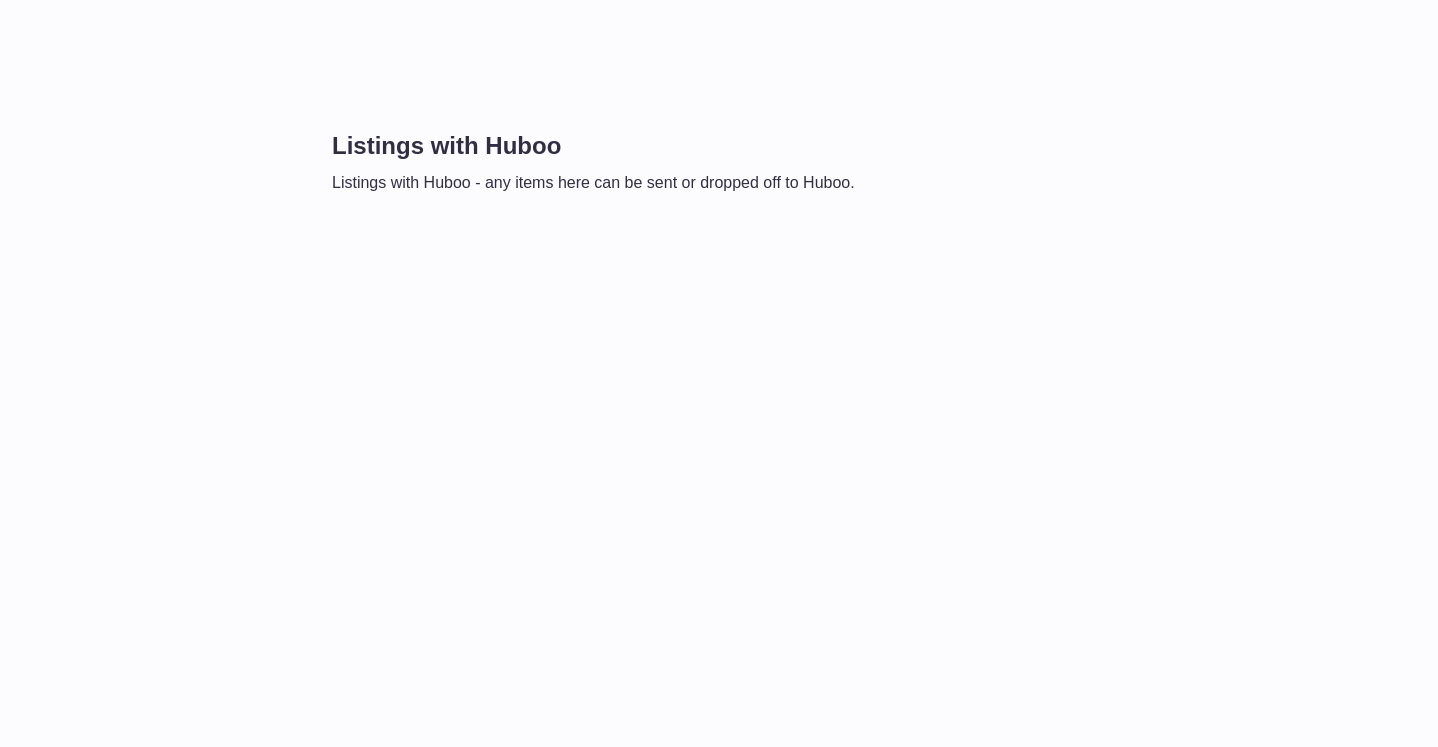 scroll, scrollTop: 0, scrollLeft: 0, axis: both 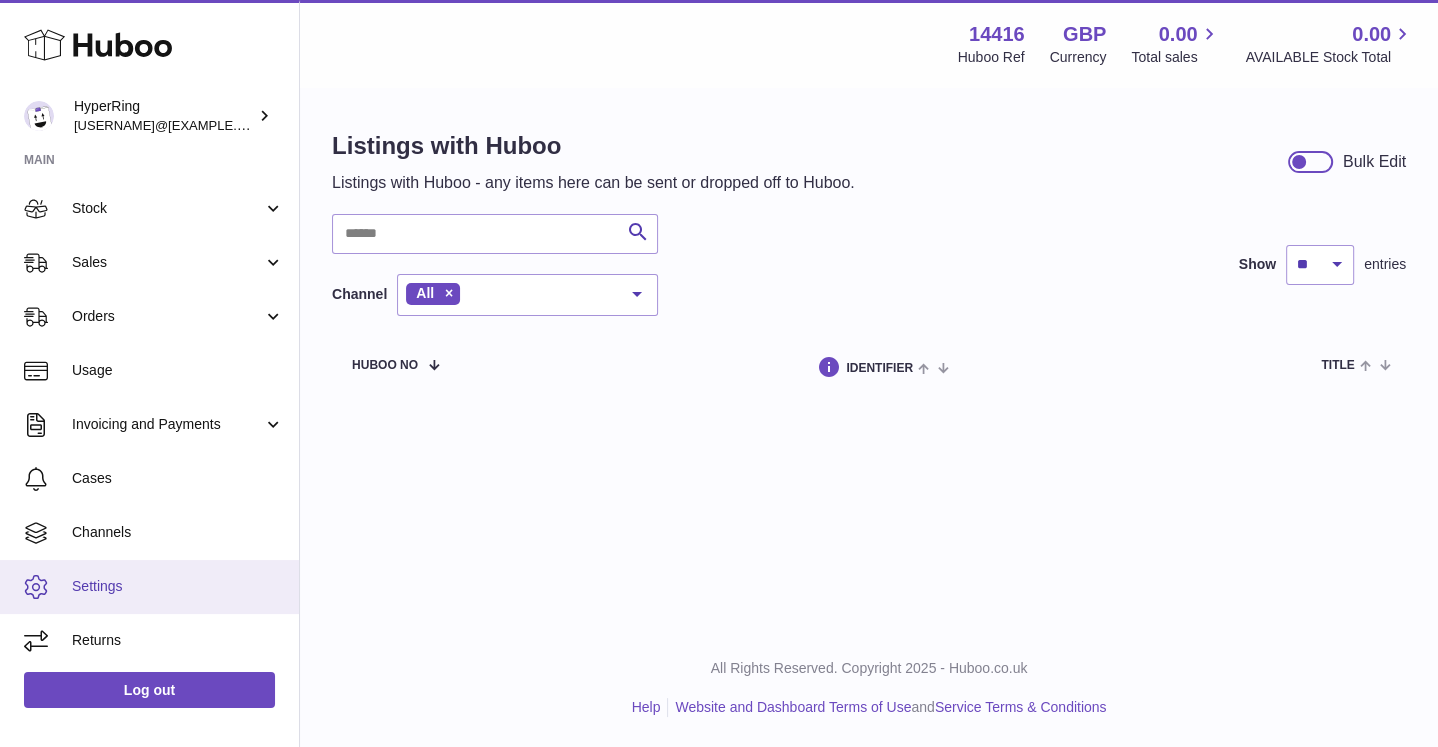 click on "Settings" at bounding box center (178, 586) 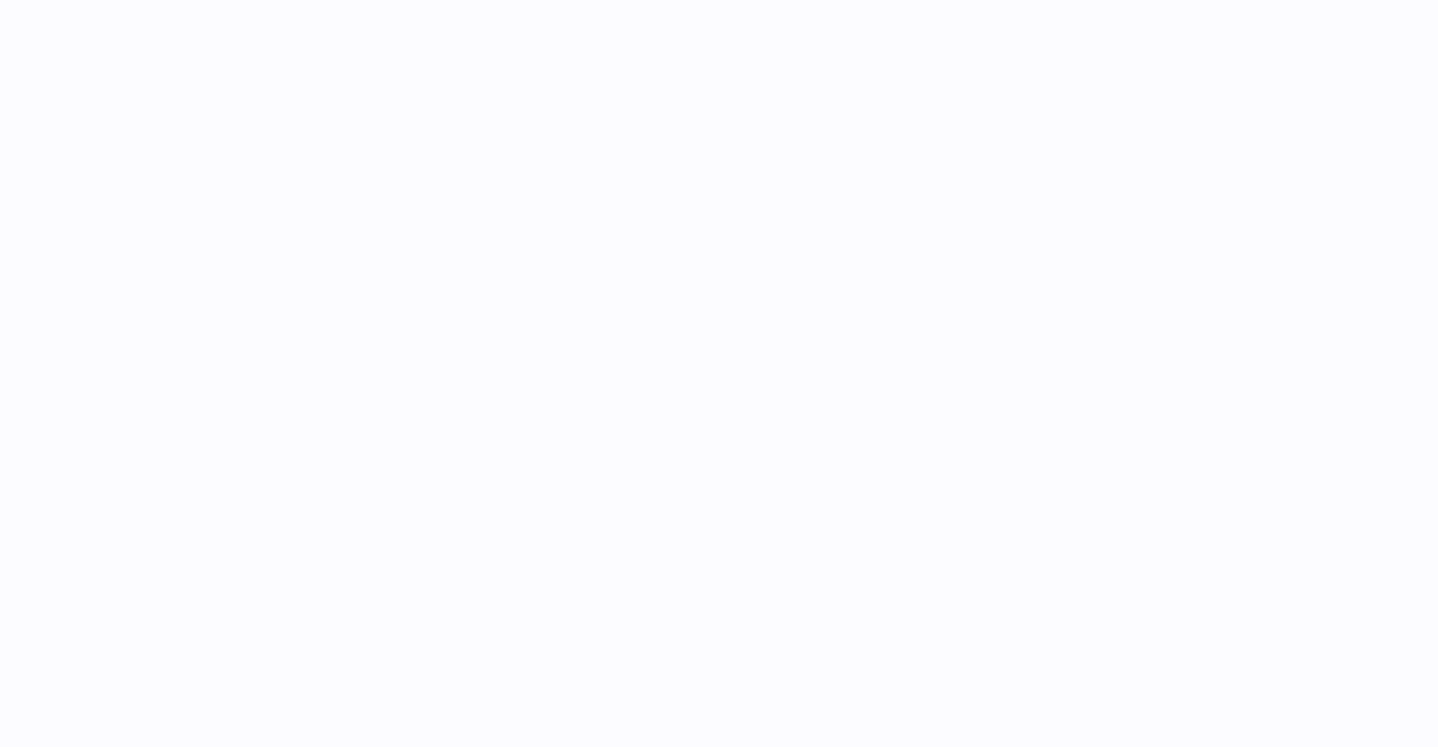 scroll, scrollTop: 0, scrollLeft: 0, axis: both 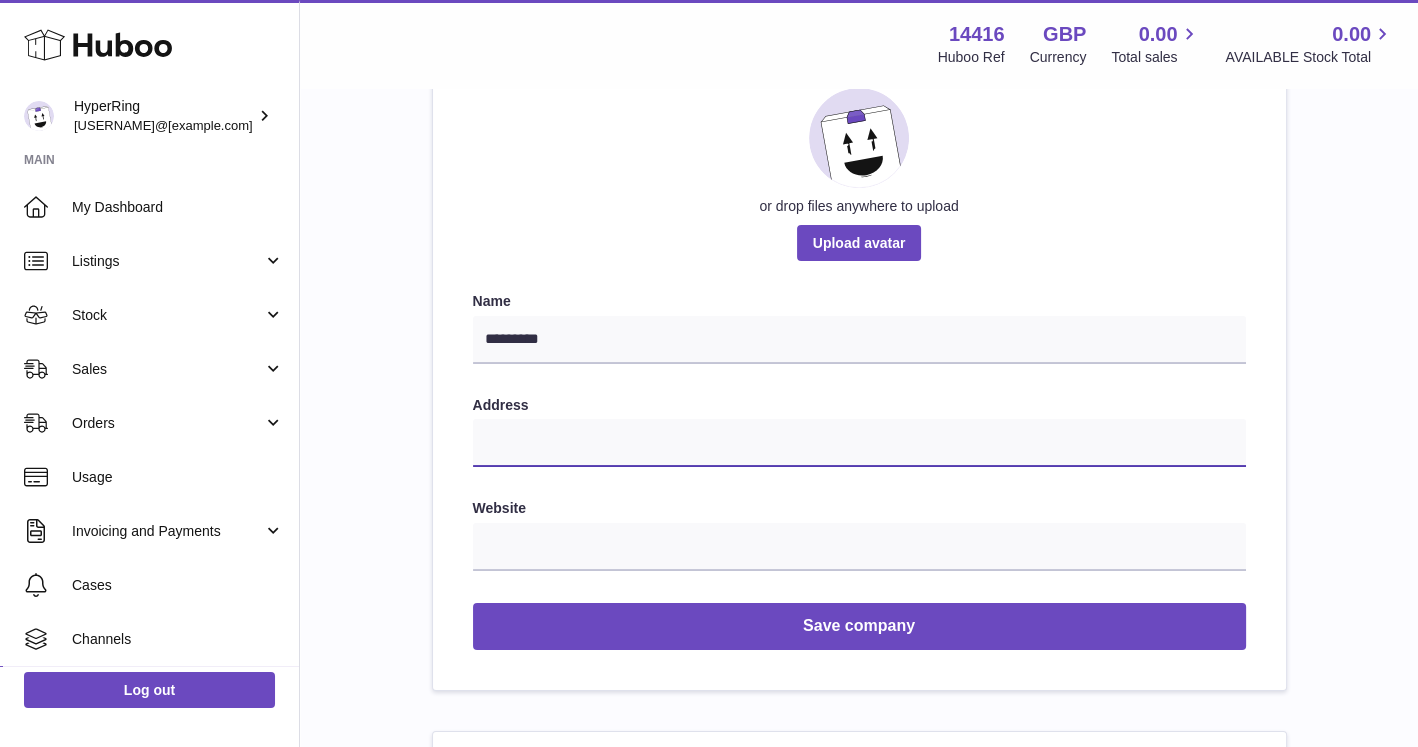 click at bounding box center (859, 443) 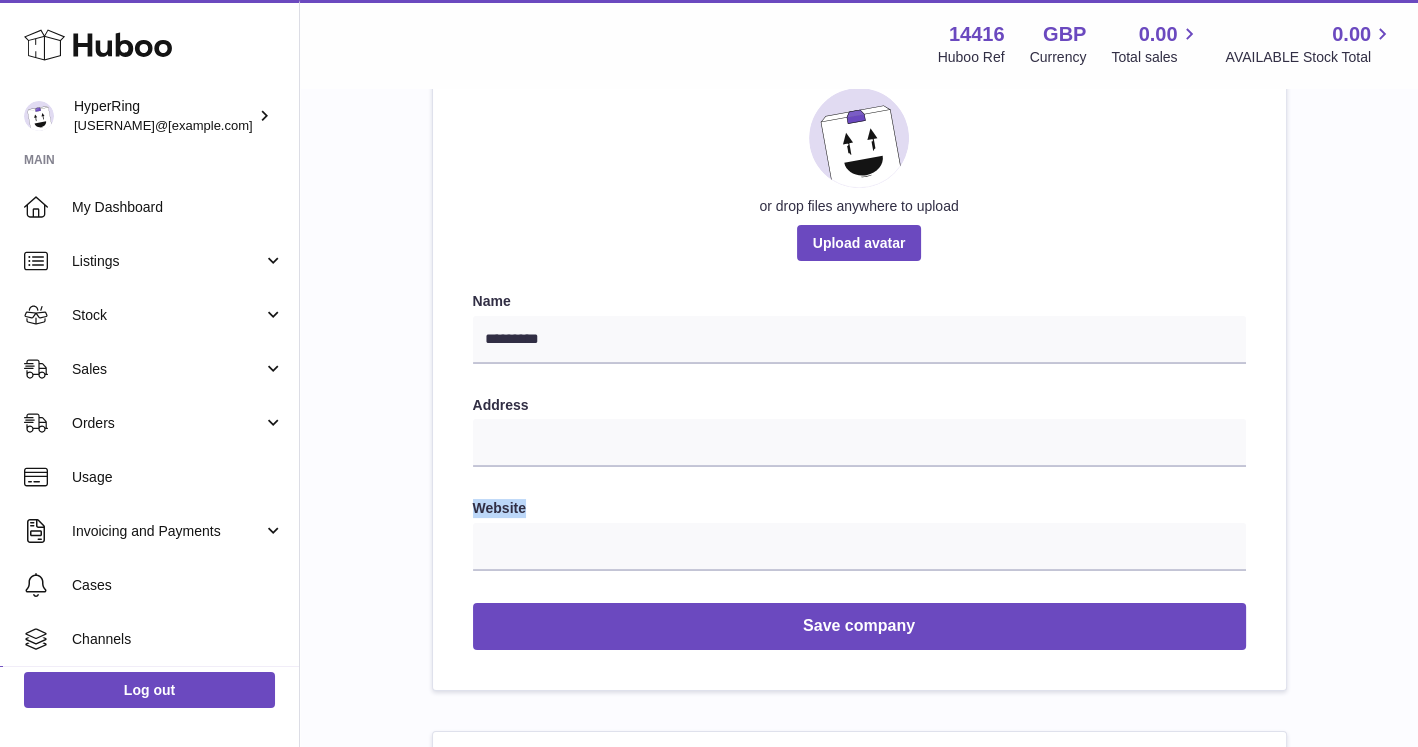 drag, startPoint x: 470, startPoint y: 504, endPoint x: 480, endPoint y: 541, distance: 38.327538 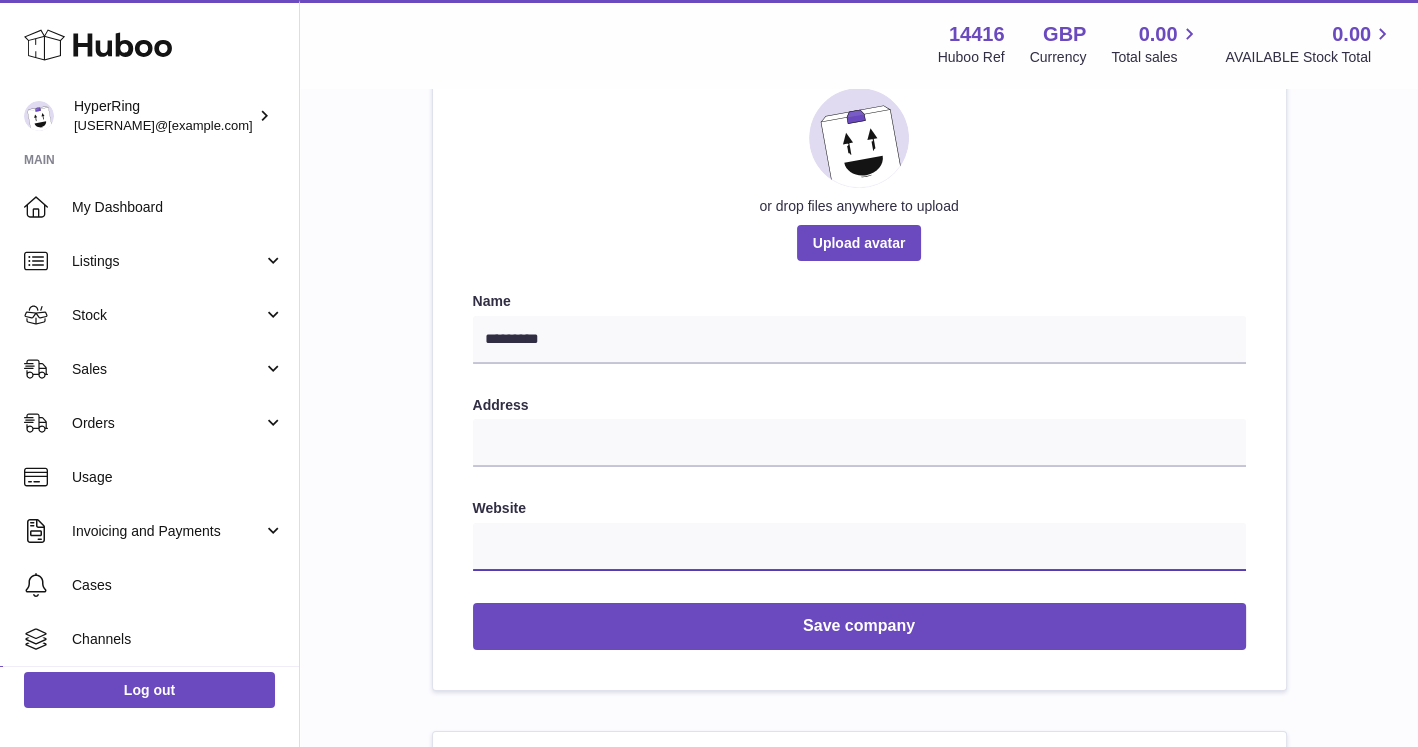 click at bounding box center (859, 547) 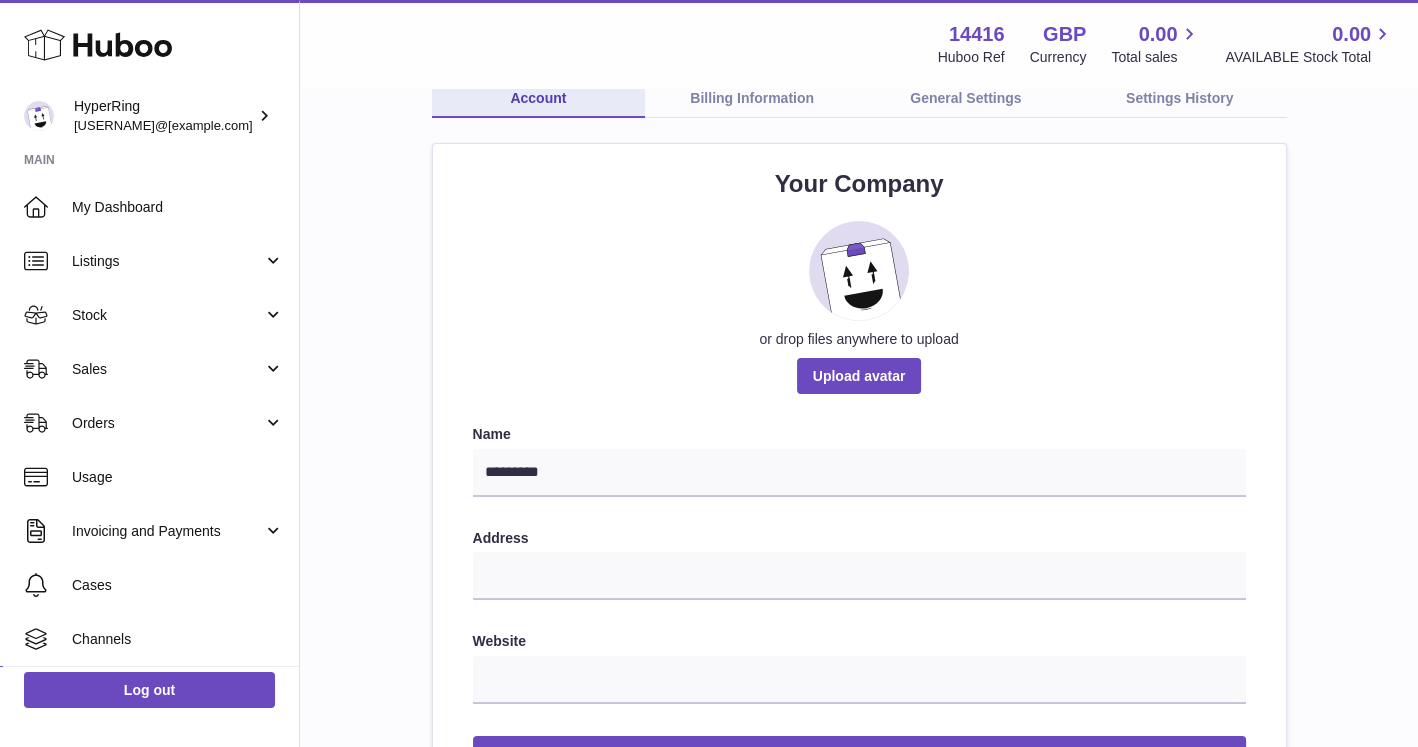 click on "Billing Information" at bounding box center (752, 99) 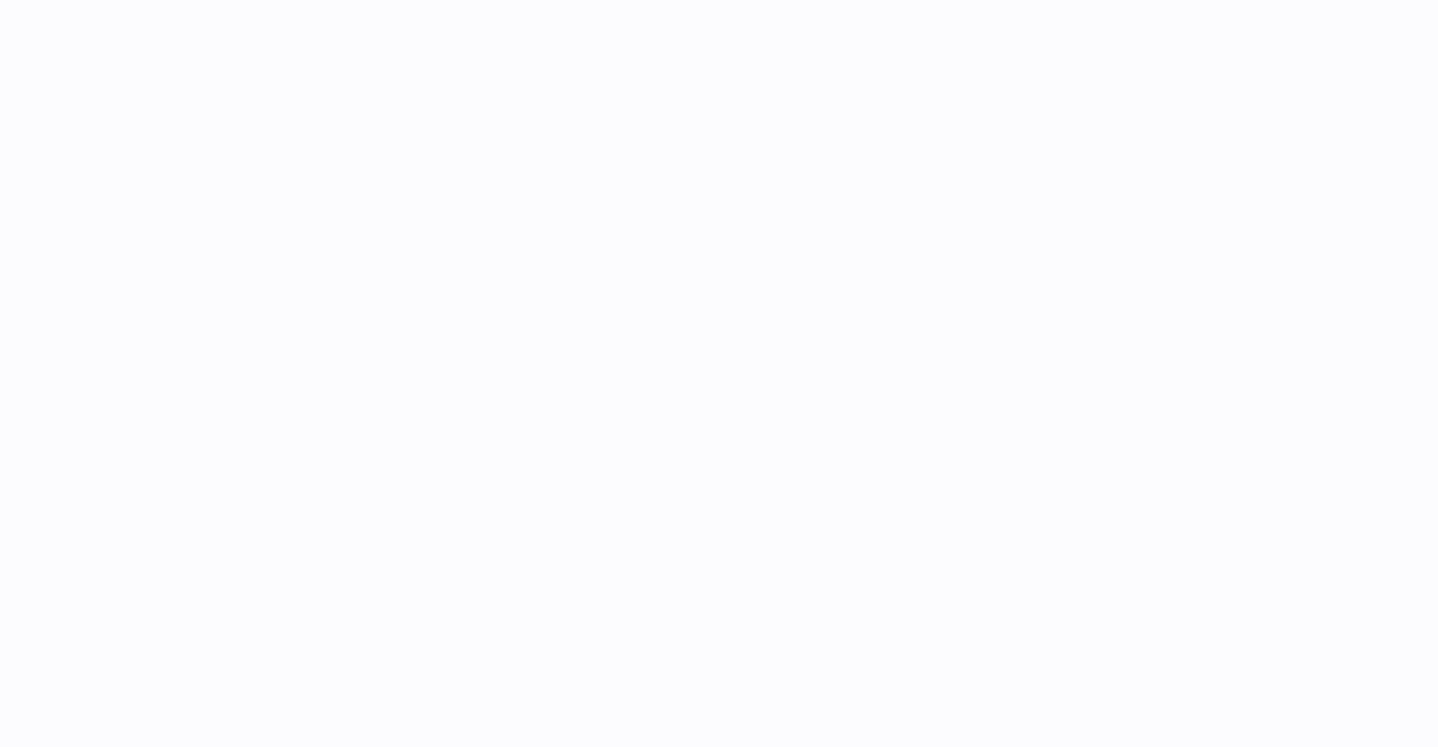 scroll, scrollTop: 0, scrollLeft: 0, axis: both 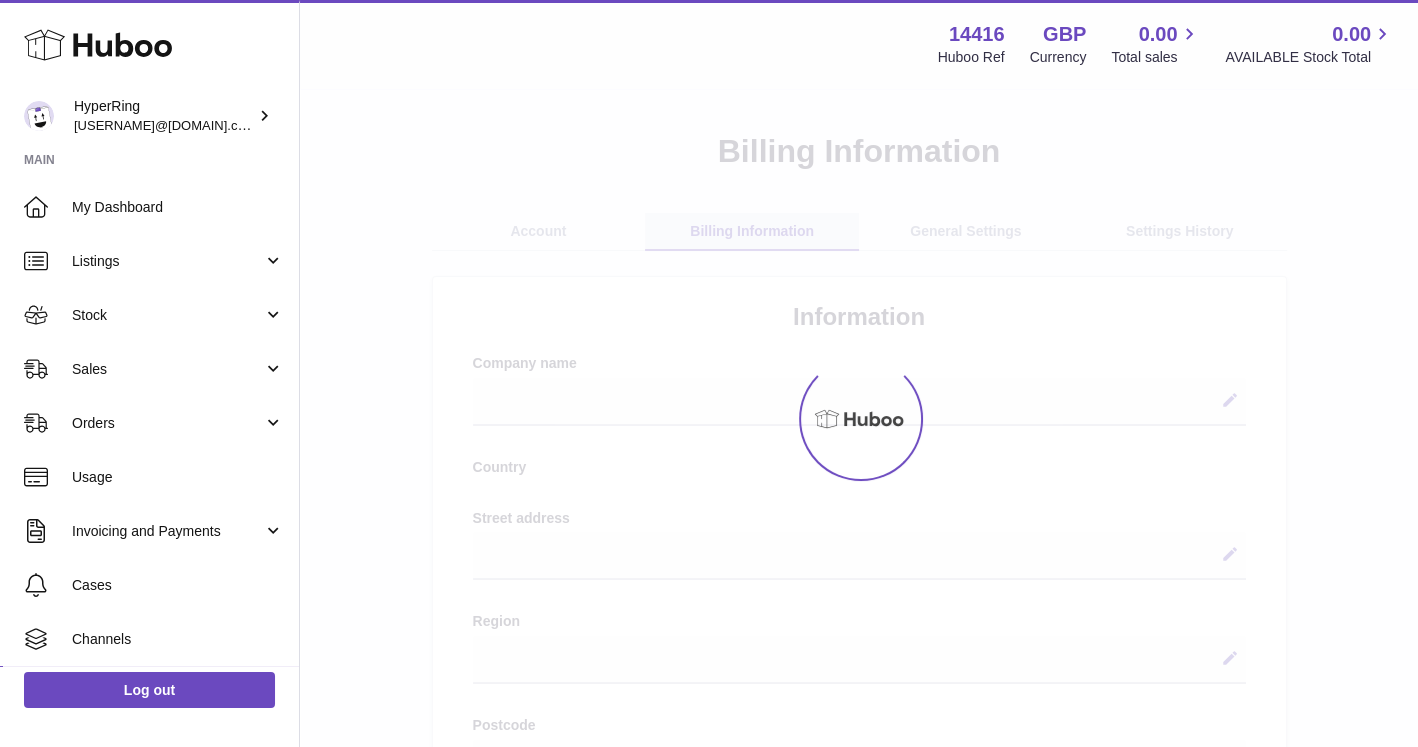 select 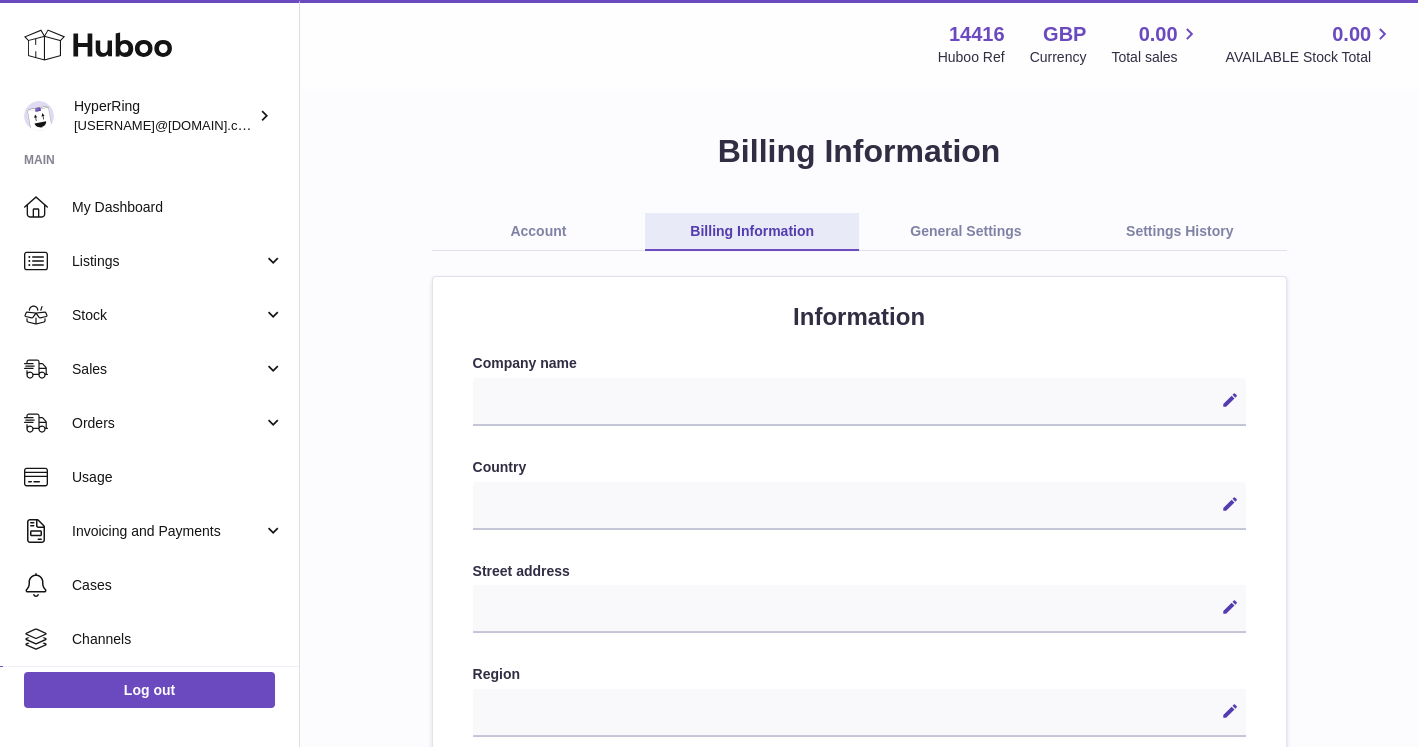 click on "Account" at bounding box center [539, 232] 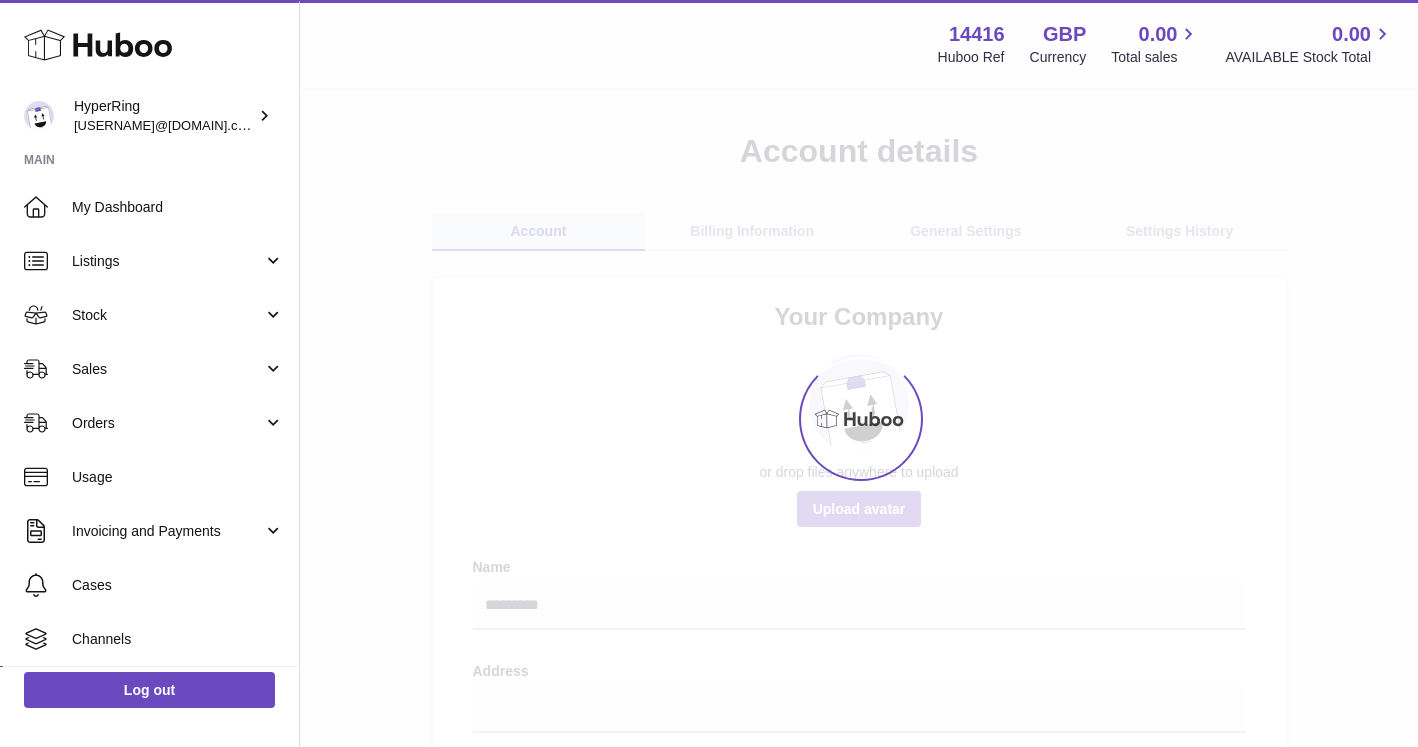 scroll, scrollTop: 0, scrollLeft: 0, axis: both 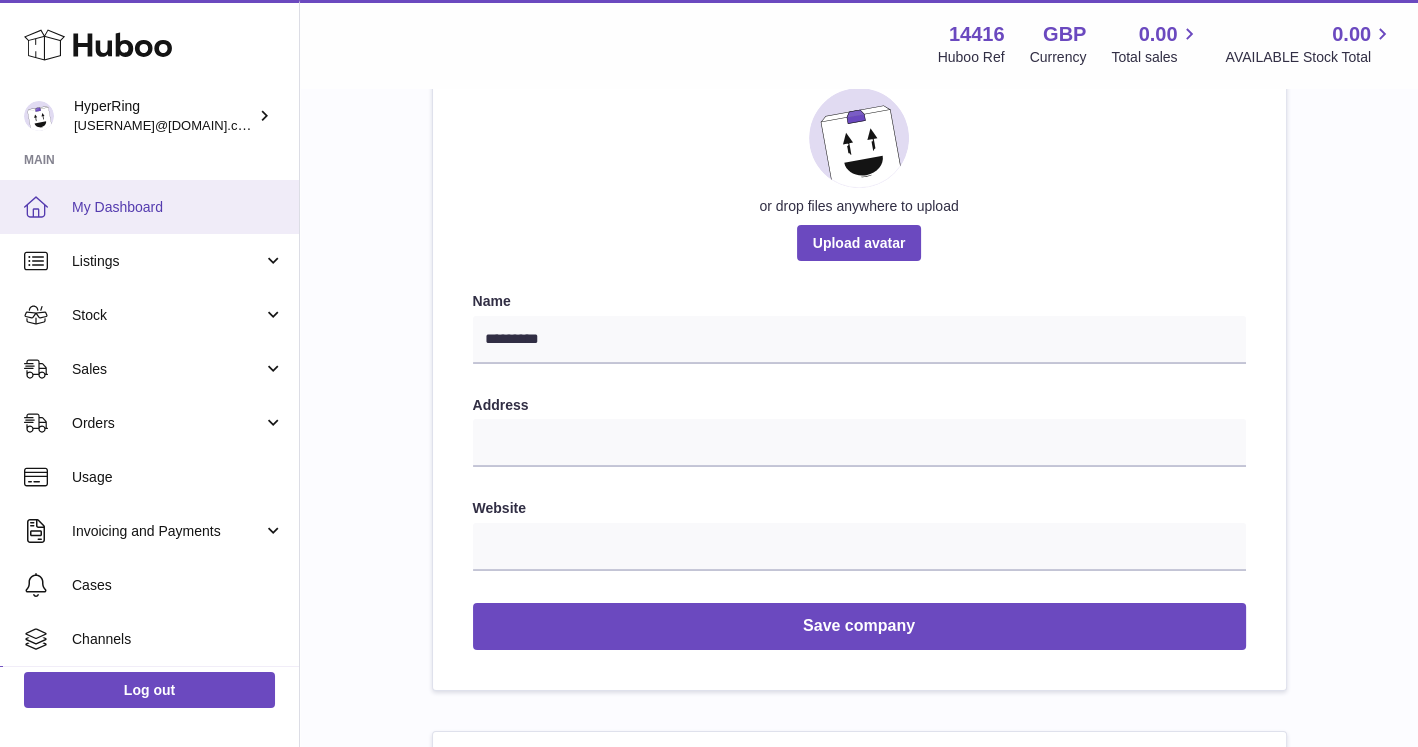 click on "My Dashboard" at bounding box center [178, 207] 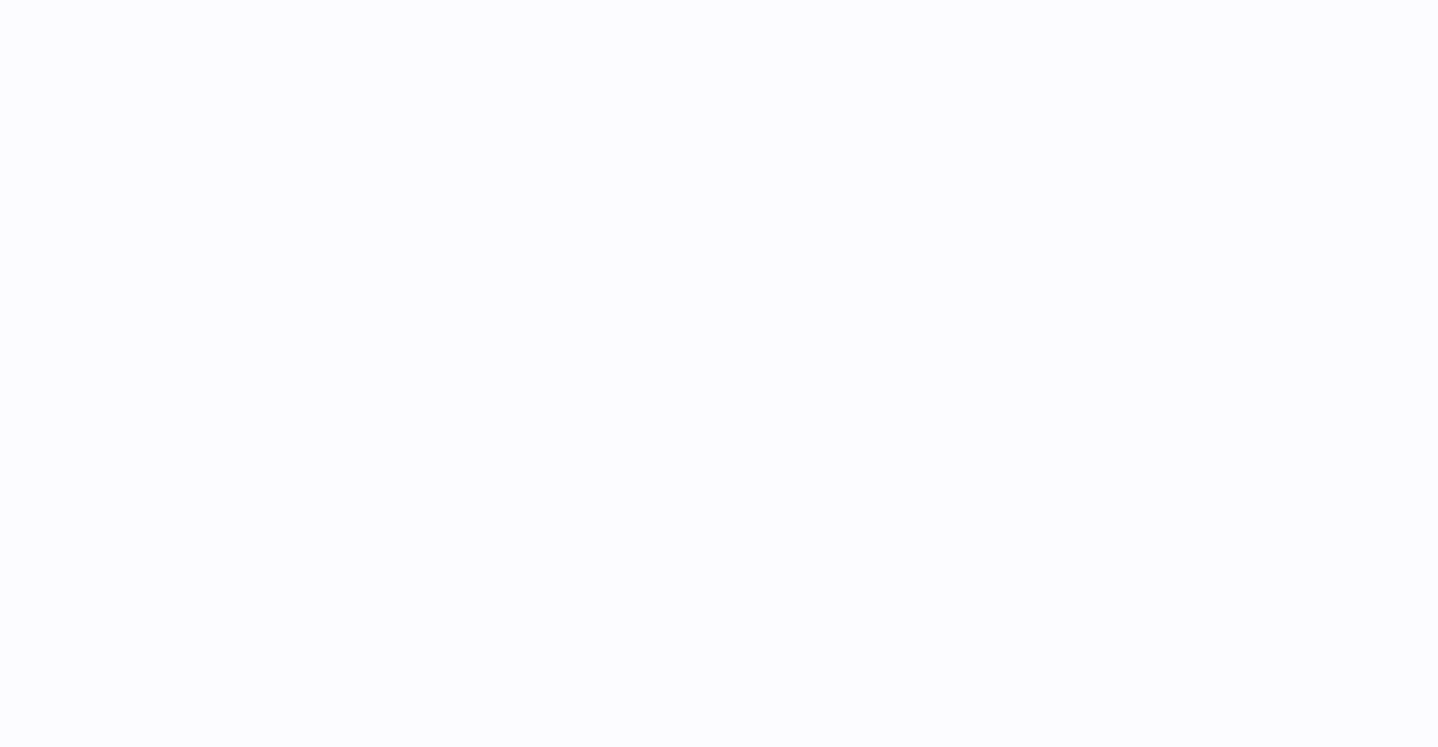 scroll, scrollTop: 0, scrollLeft: 0, axis: both 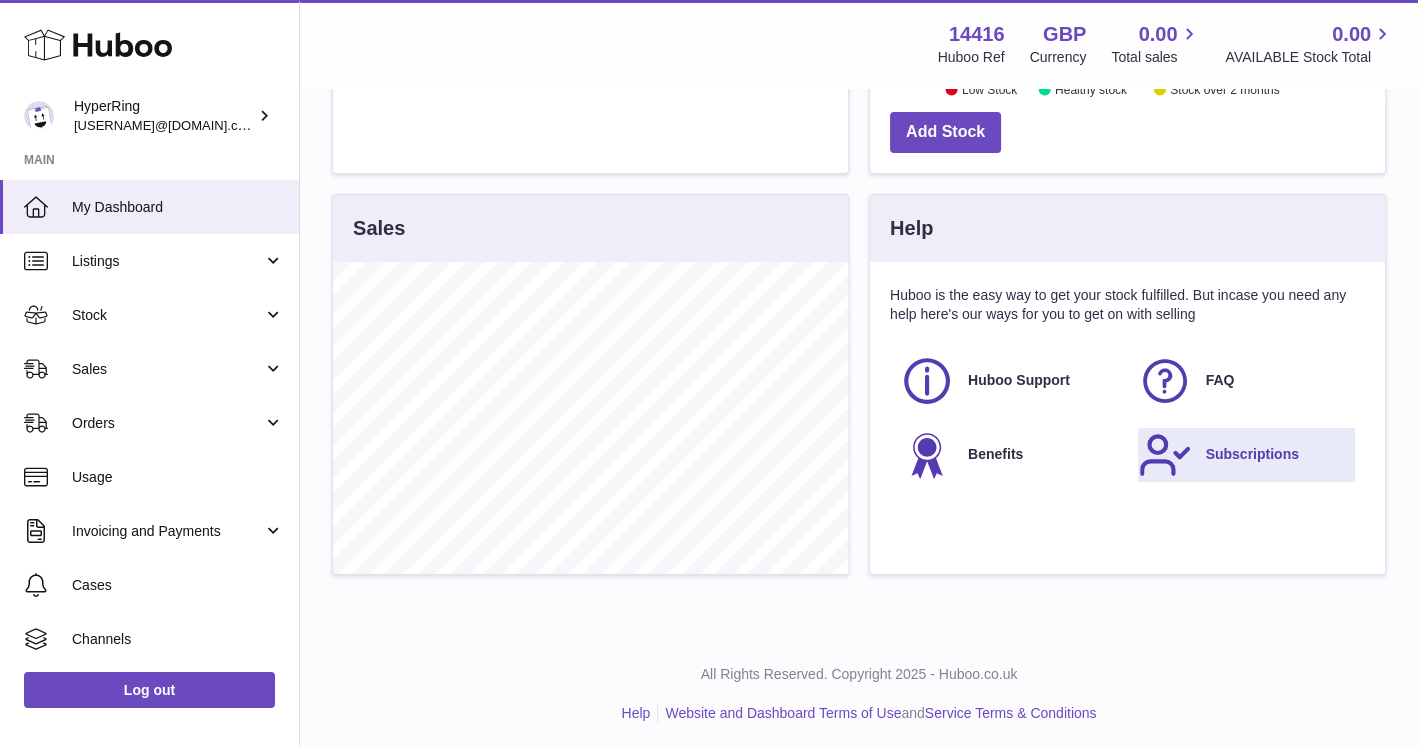 click 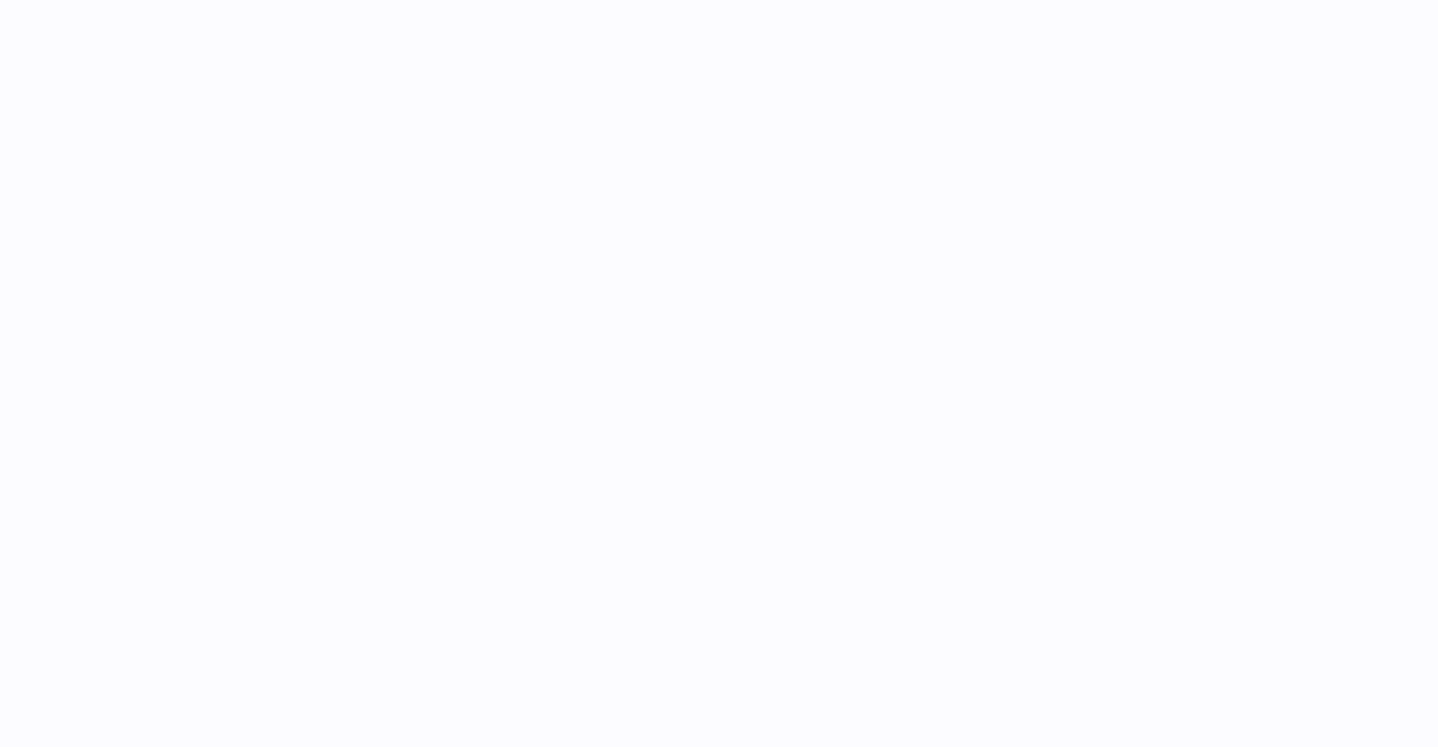 scroll, scrollTop: 0, scrollLeft: 0, axis: both 